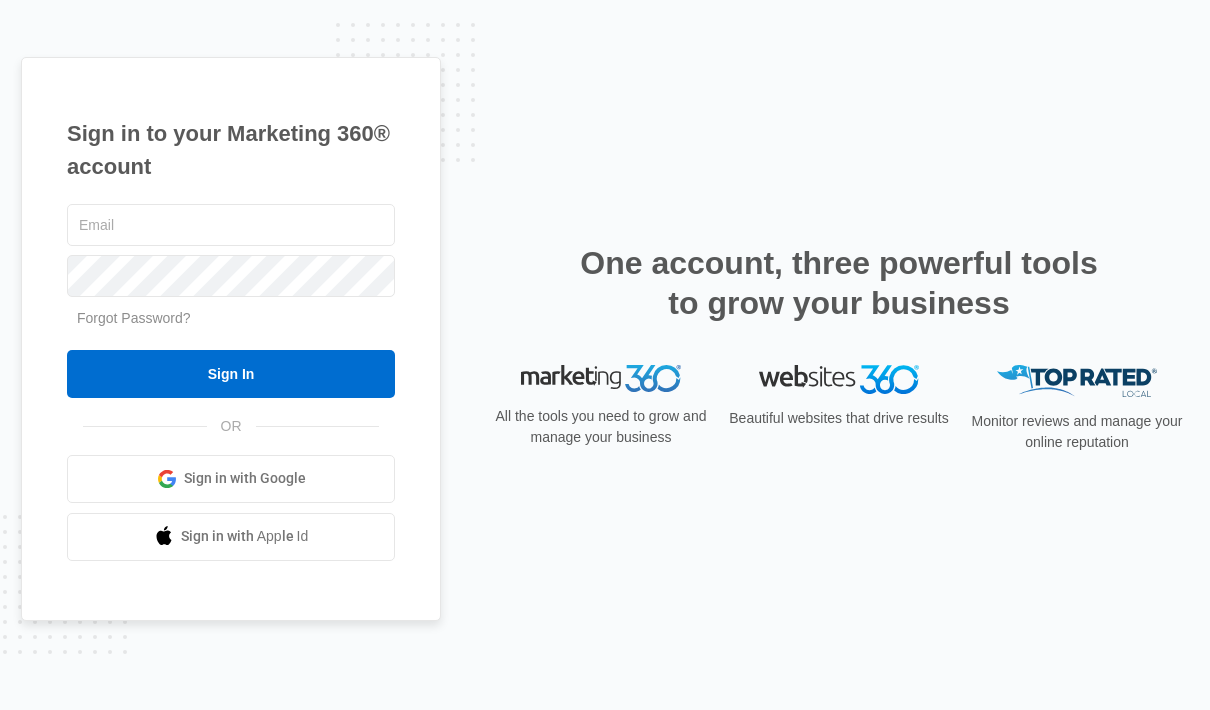 scroll, scrollTop: 0, scrollLeft: 0, axis: both 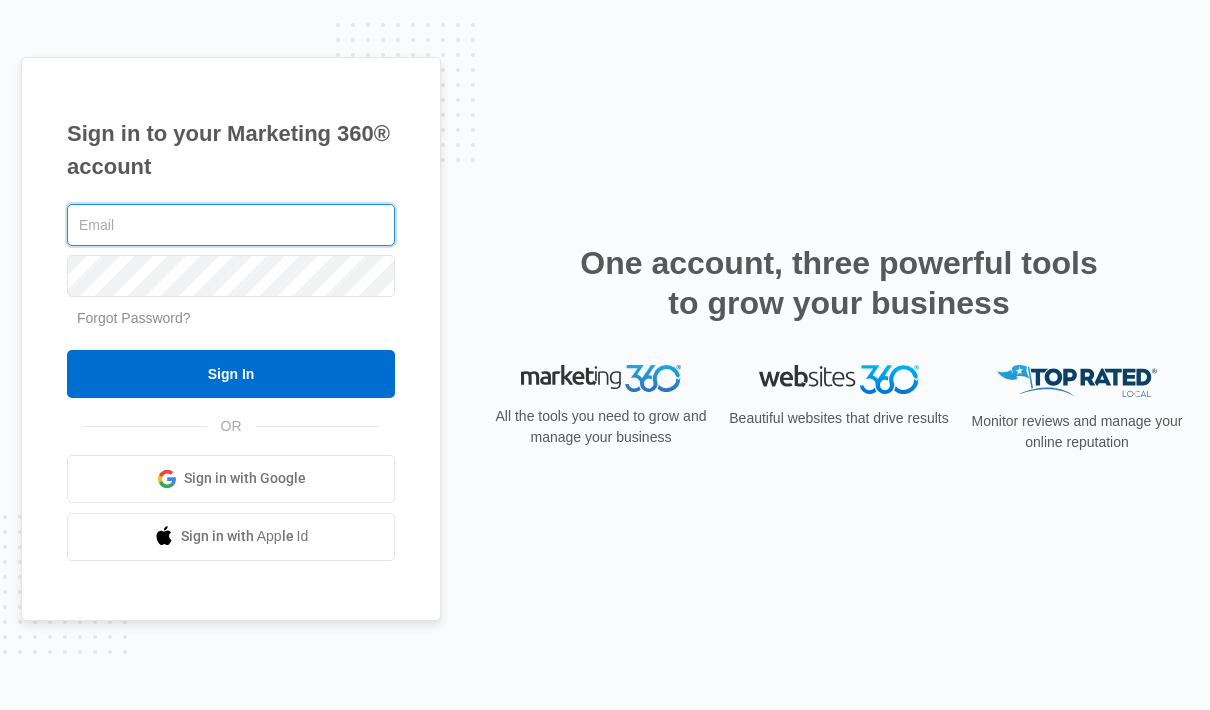 type on "[USERNAME]@example.com" 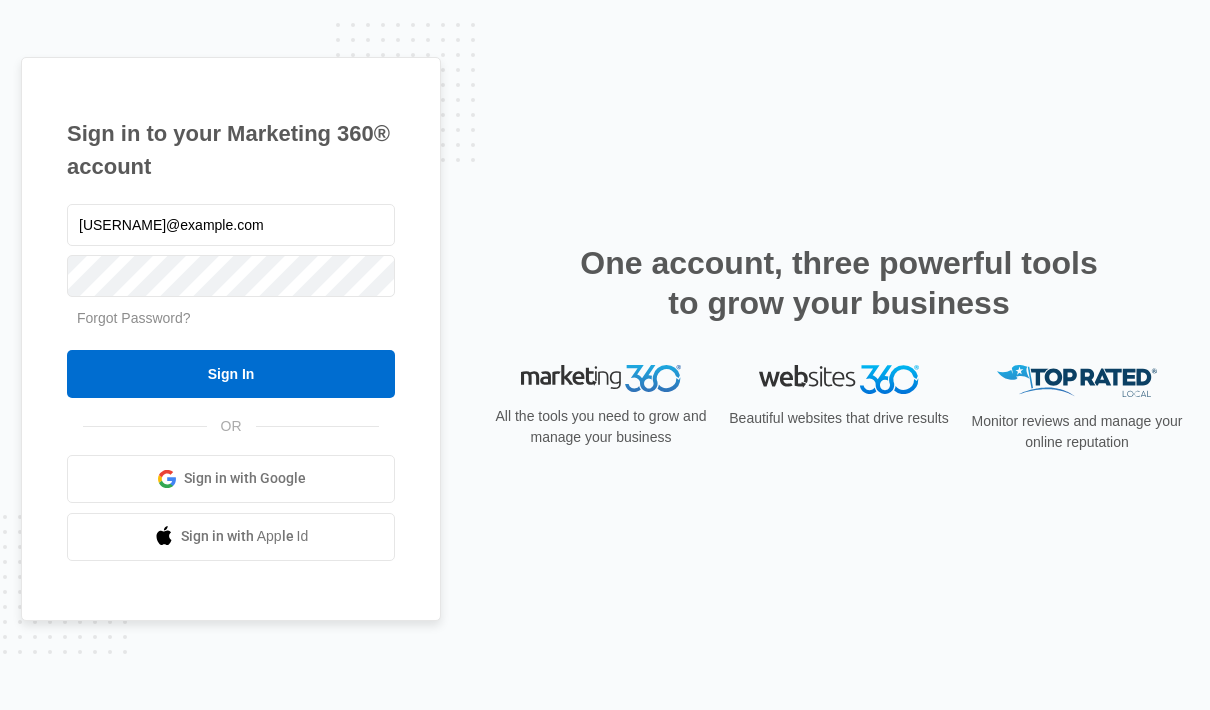 click on "Sign In" at bounding box center [231, 374] 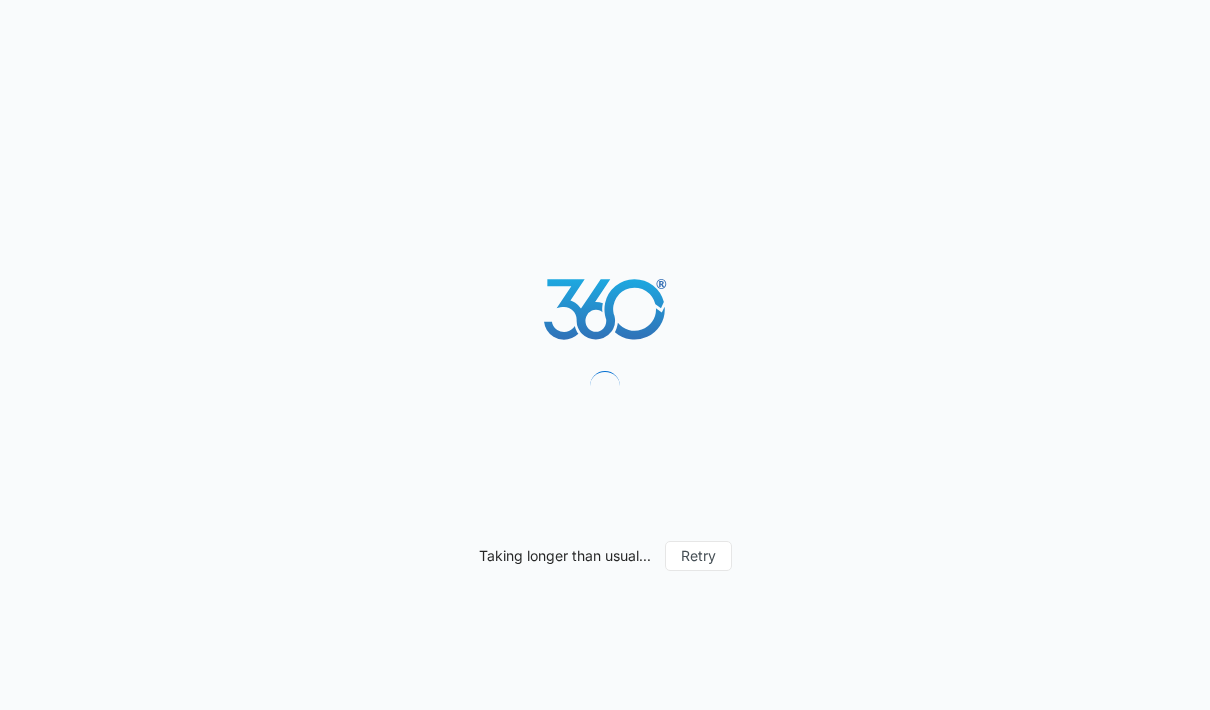 scroll, scrollTop: 0, scrollLeft: 0, axis: both 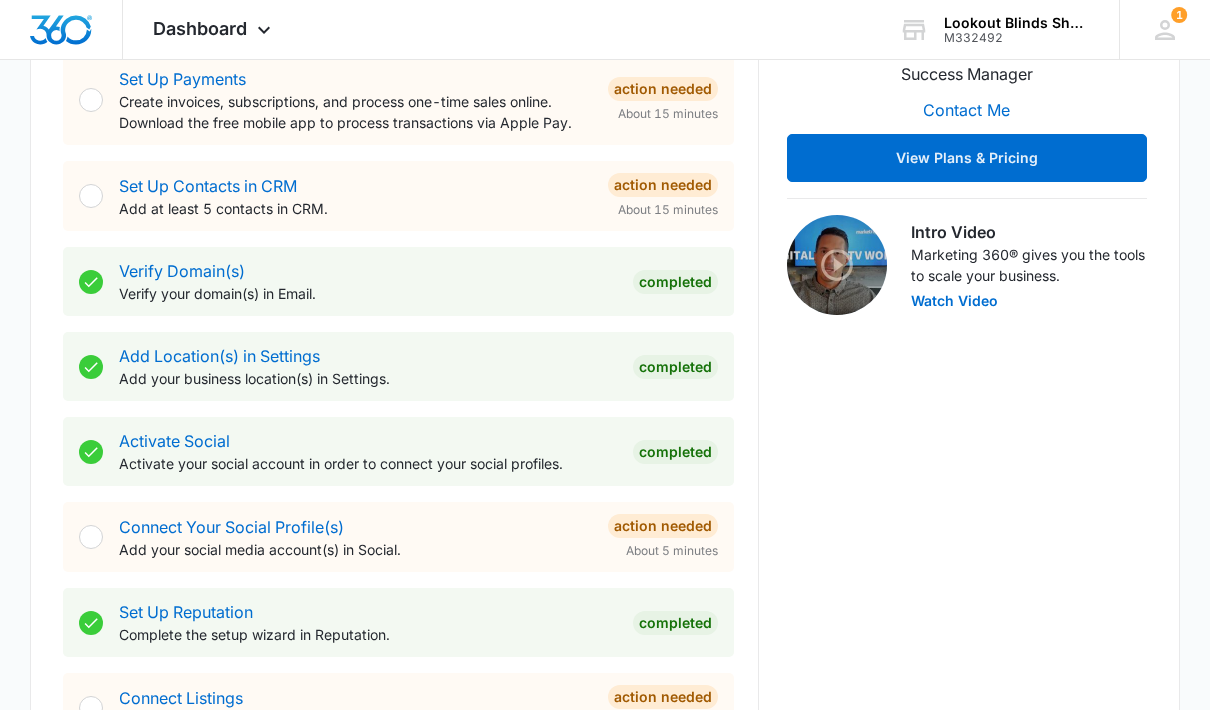 click at bounding box center [91, 708] 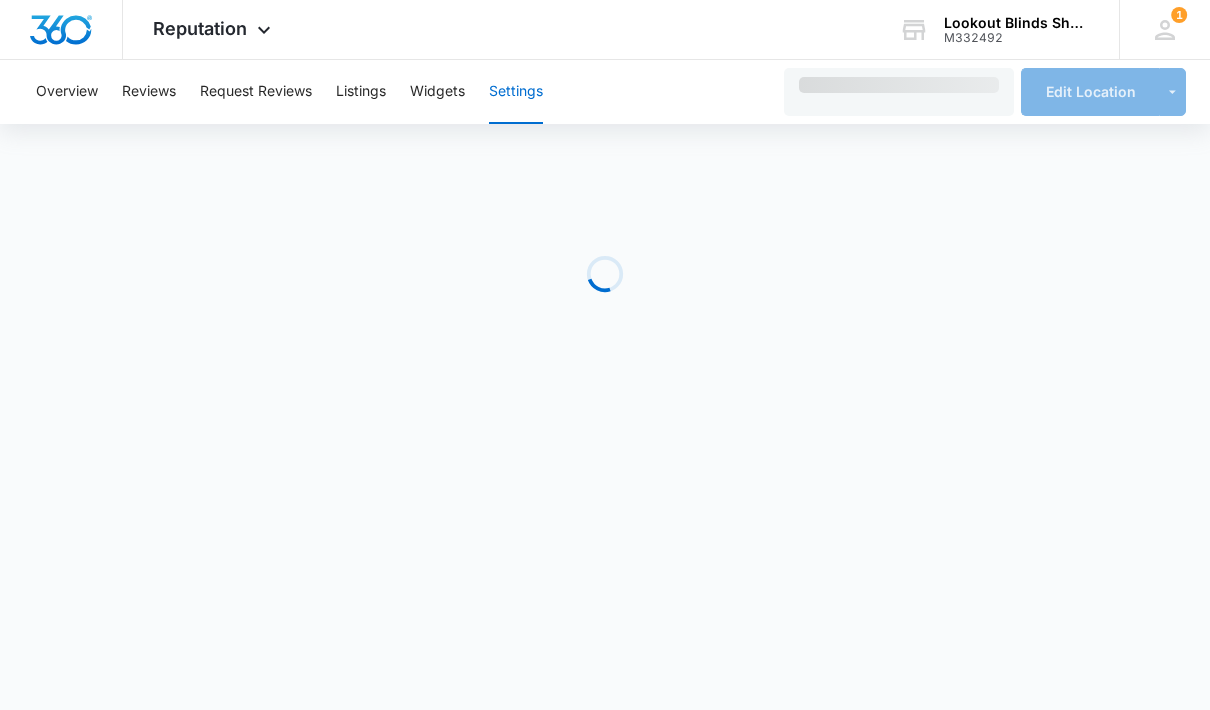 scroll, scrollTop: 0, scrollLeft: 0, axis: both 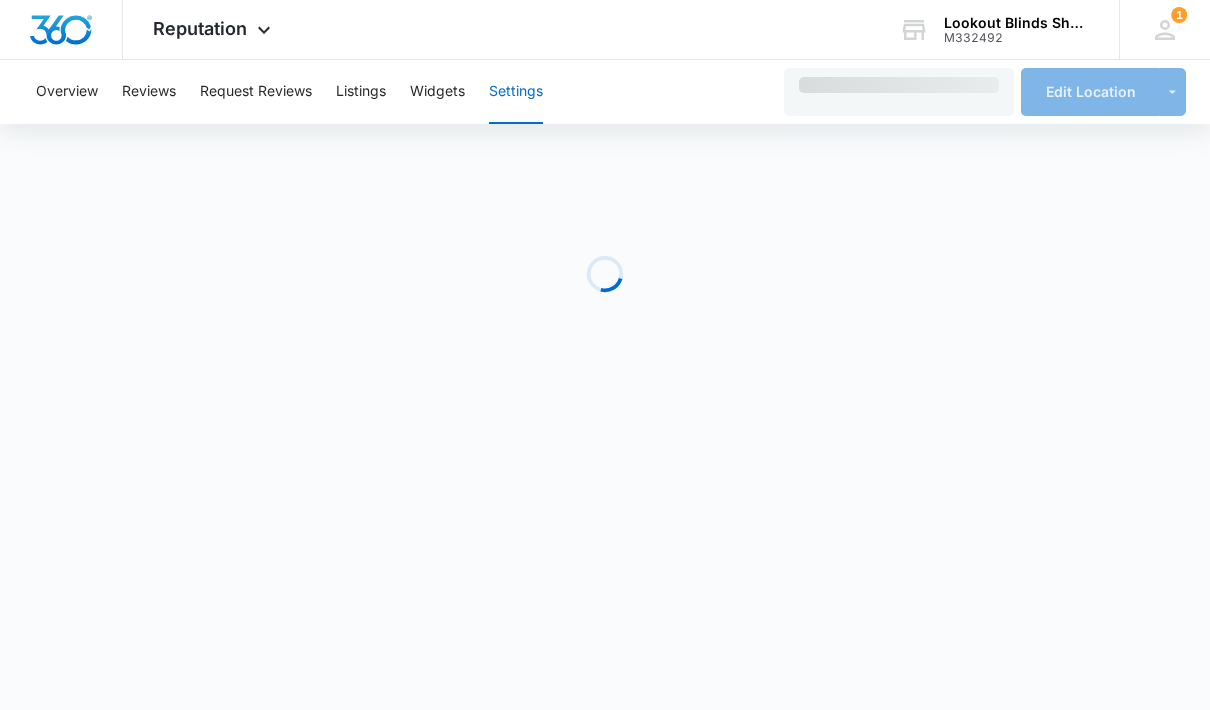 click on "Reputation Apps Reputation Forms CRM Email Social POS Content Ads Intelligence Files Brand Settings Lookout Blinds Shutter & Awning Co  M332492 Your Accounts View All 1 GR Greg  Robinson  Greg@lookoutblinds.com My Profile 1 Notifications Support Logout Terms & Conditions   •   Privacy Policy Overview Reviews Request Reviews Listings Widgets Settings Edit Location Loading Lookout Blinds Shutter & Awning Co - Reputation Connected Account Settings - Marketing 360®" at bounding box center [605, 355] 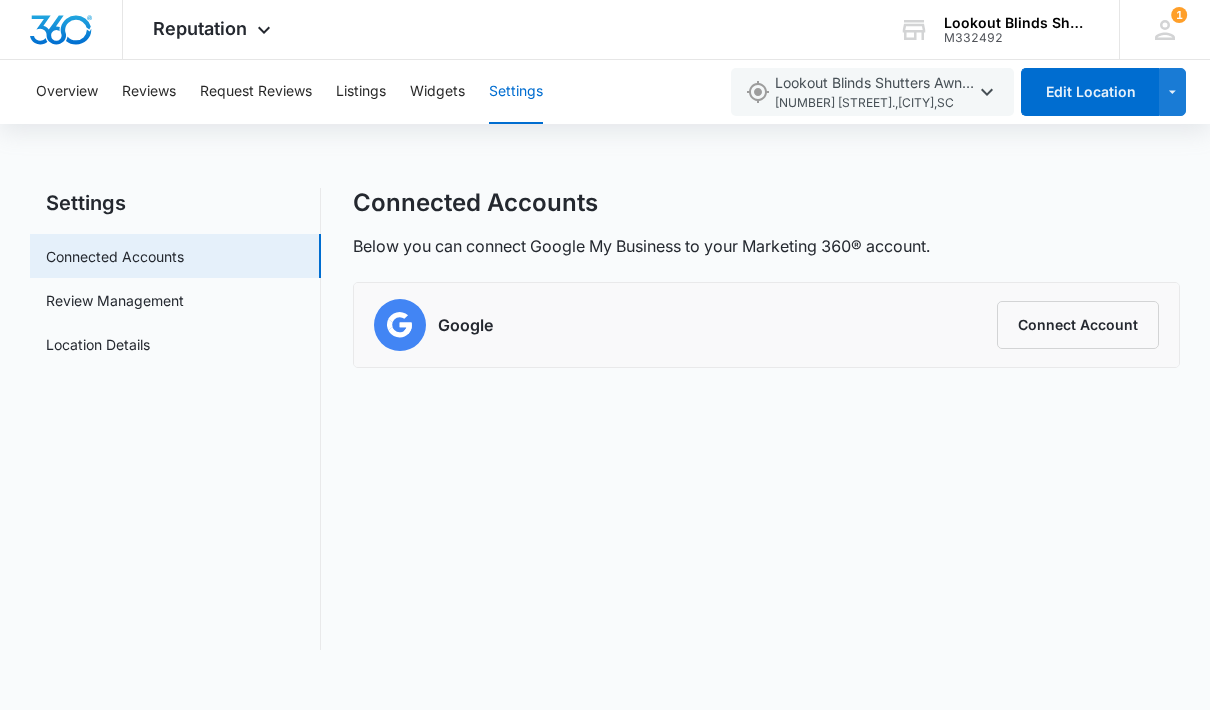 click on "Connect Account" at bounding box center [1078, 325] 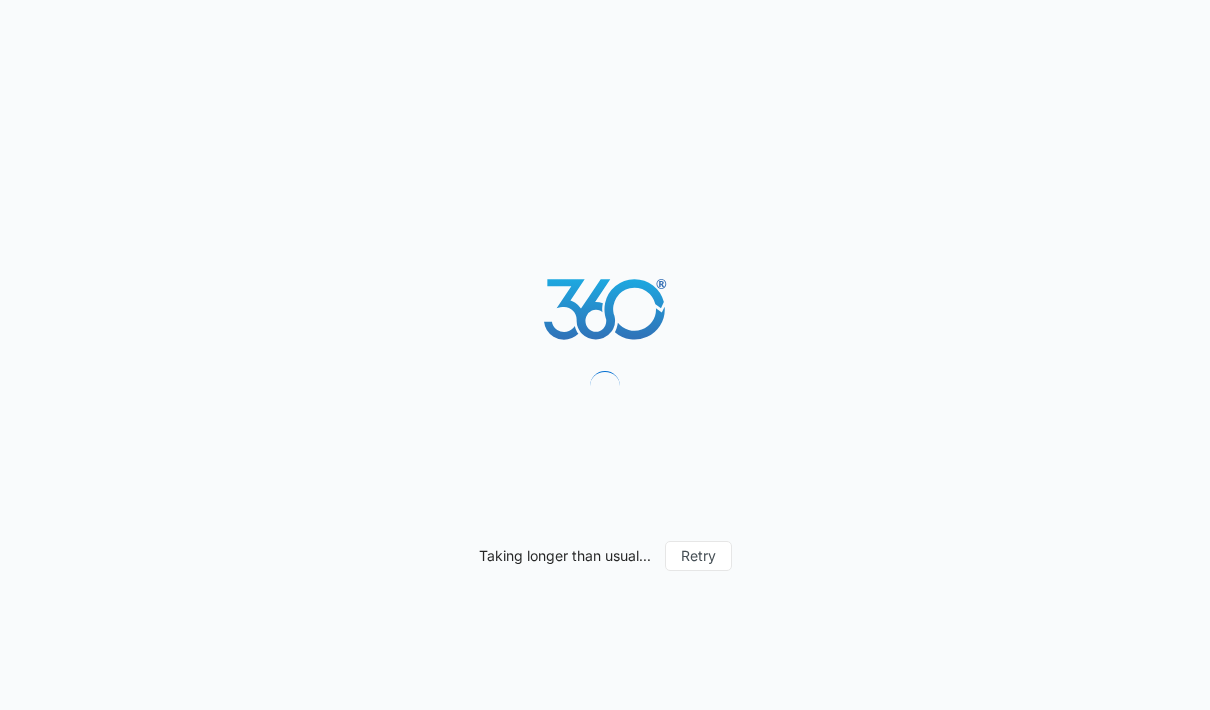 scroll, scrollTop: 0, scrollLeft: 0, axis: both 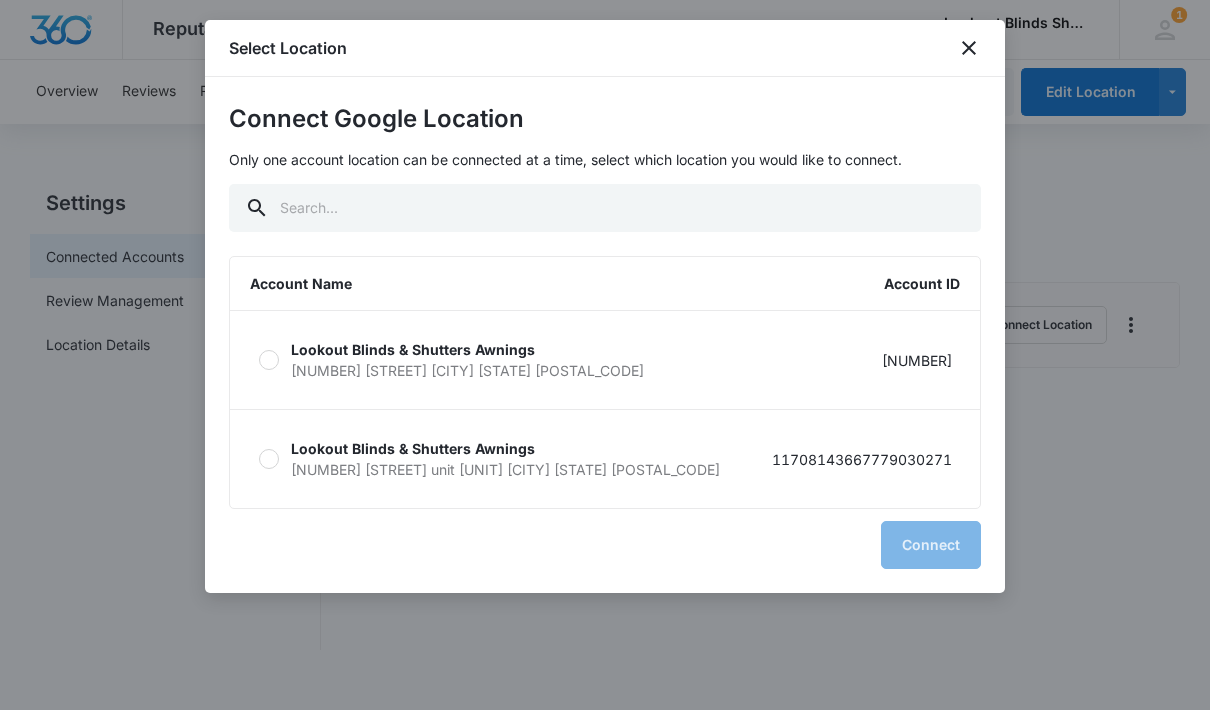 click on "Lookout Blinds & Shutters Awnings 1717 4 th Ave unit D1 Conway SC 29526 [PHONE]" at bounding box center [605, 459] 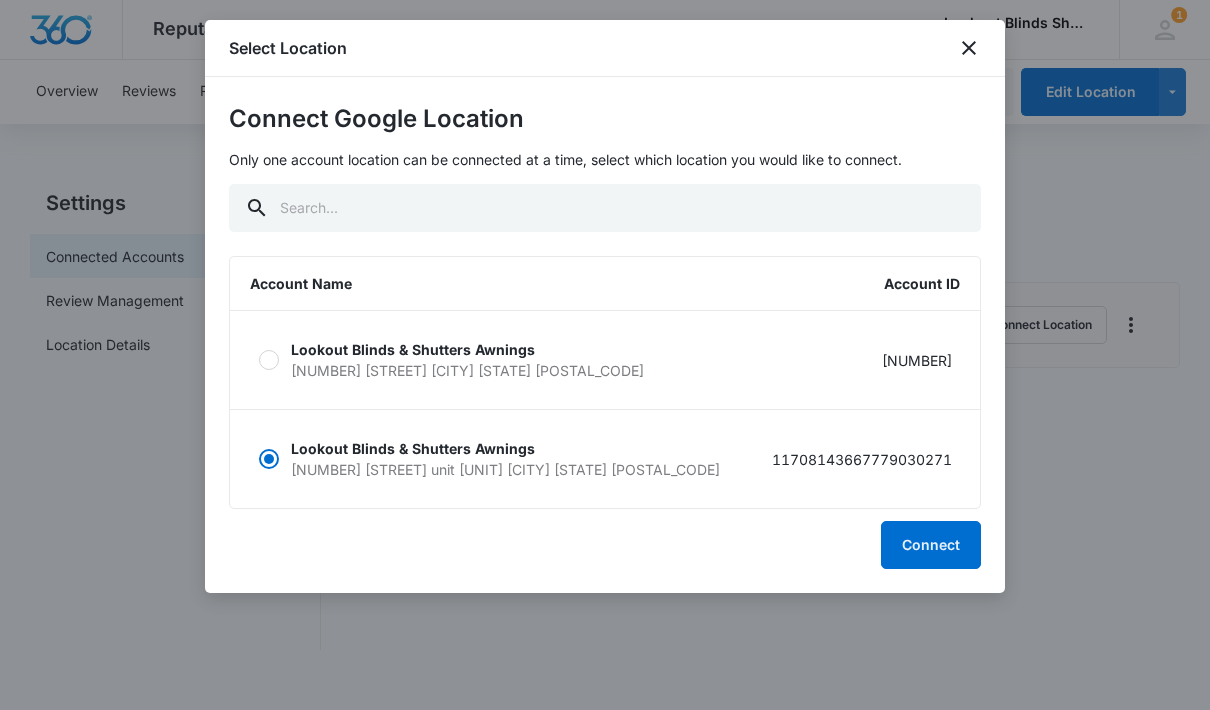click on "Lookout Blinds & Shutters Awnings 803 12th Ave S North Myrtle Beach SC 29582-3765 [PHONE]" at bounding box center (605, 360) 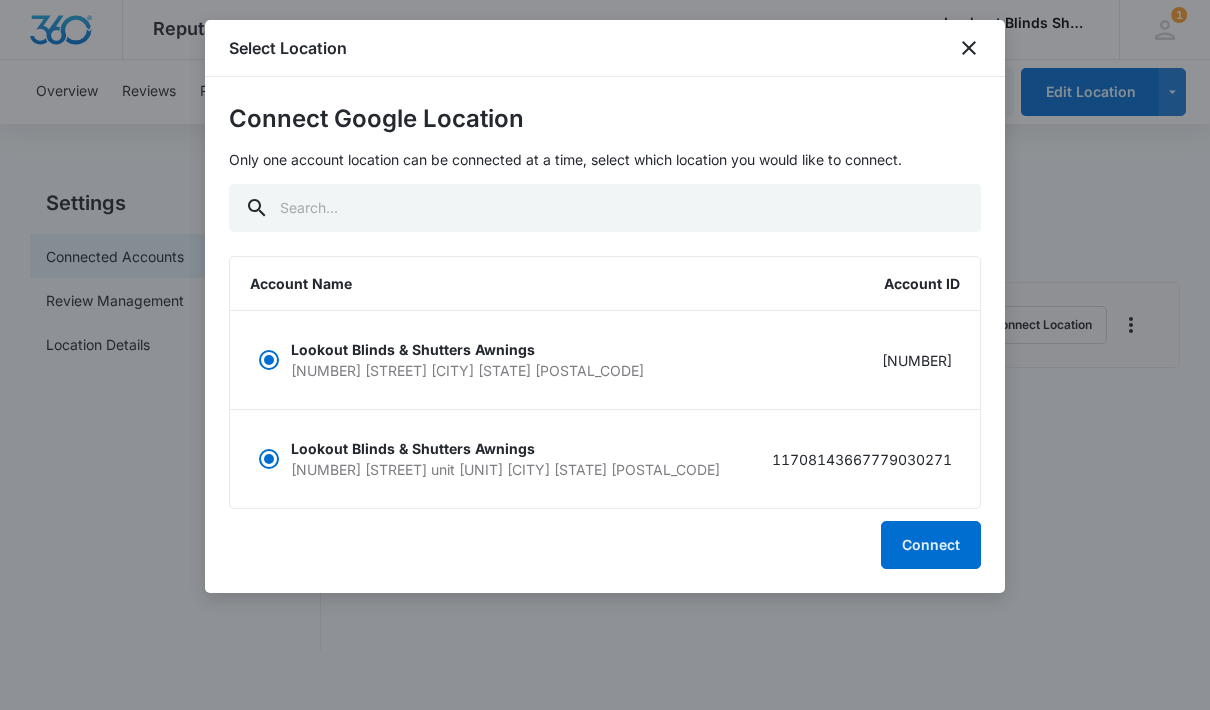 radio on "true" 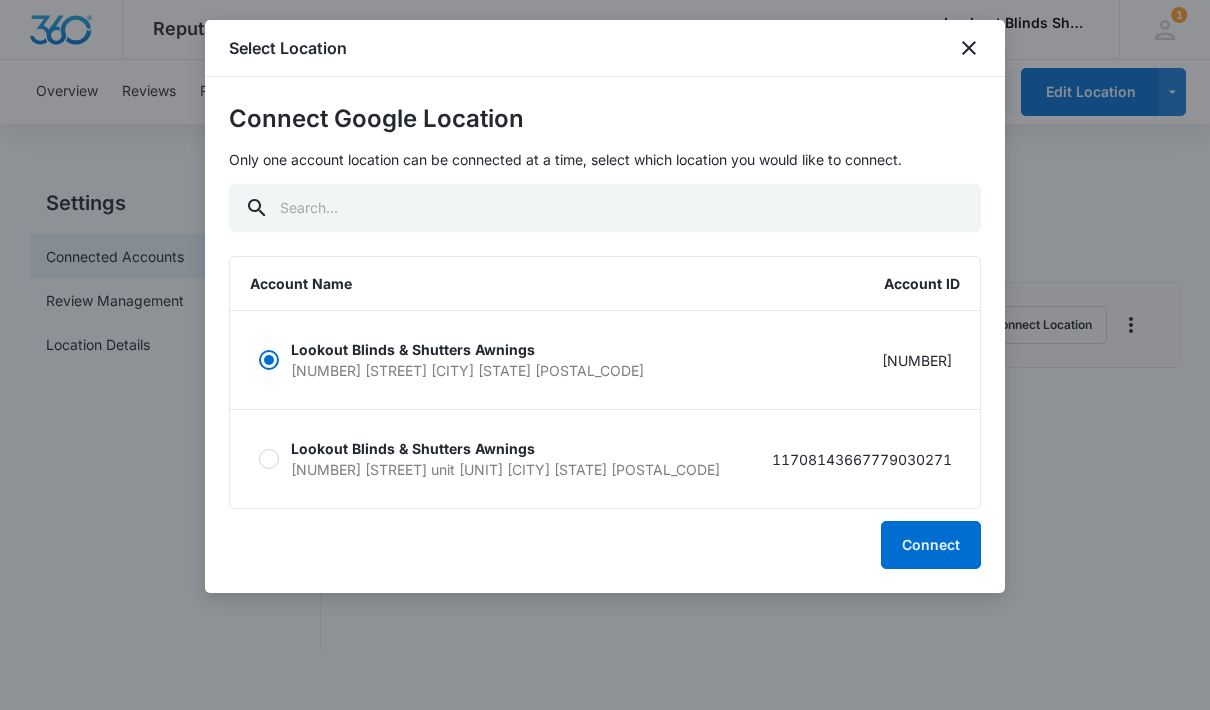 click on "Connect" at bounding box center [931, 545] 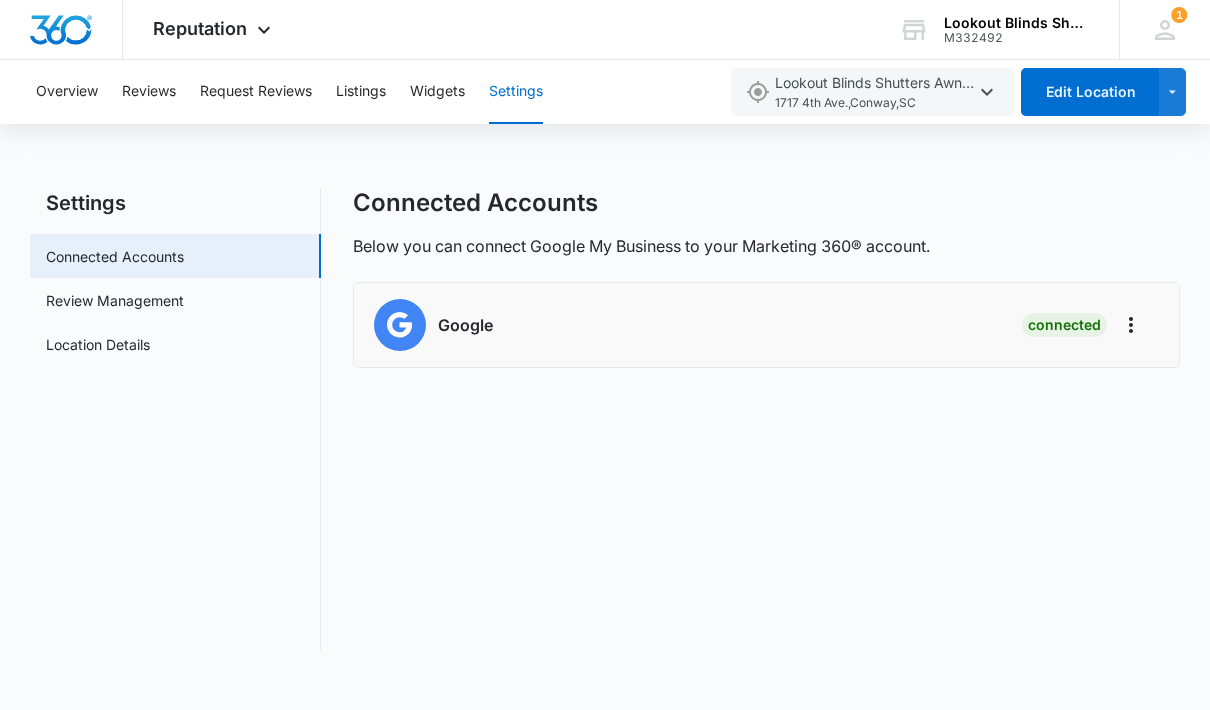 click at bounding box center [400, 325] 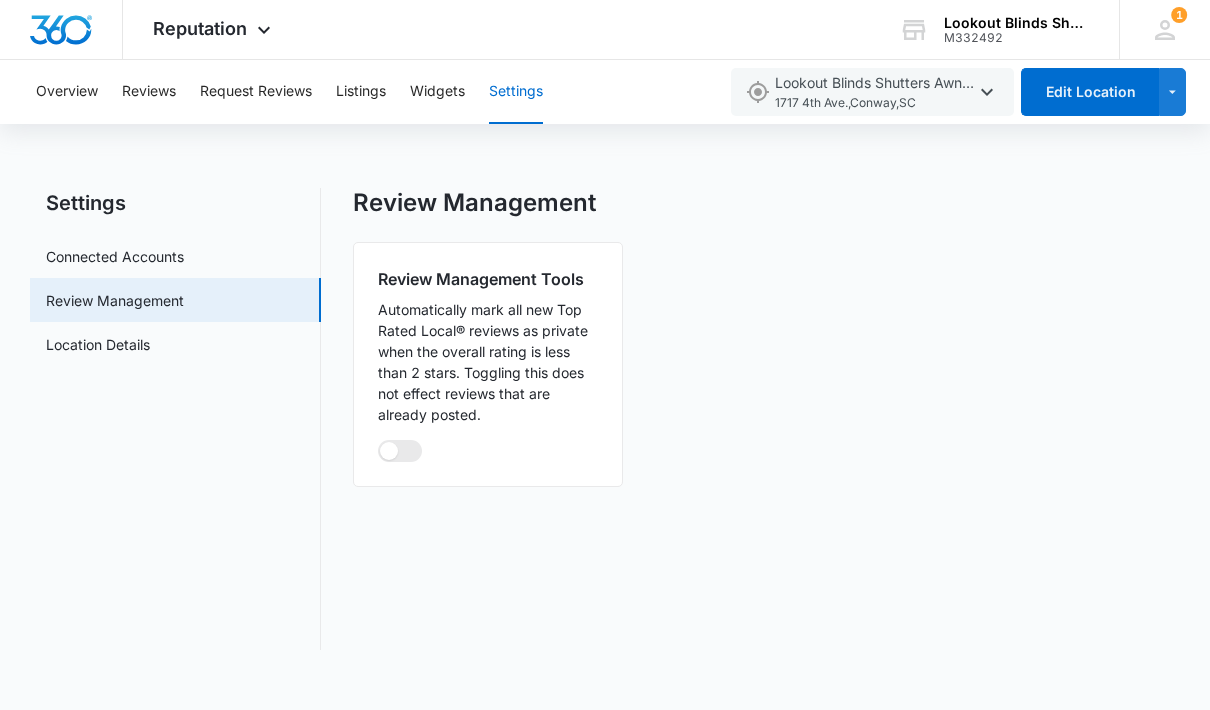 click on "Location Details" at bounding box center (98, 344) 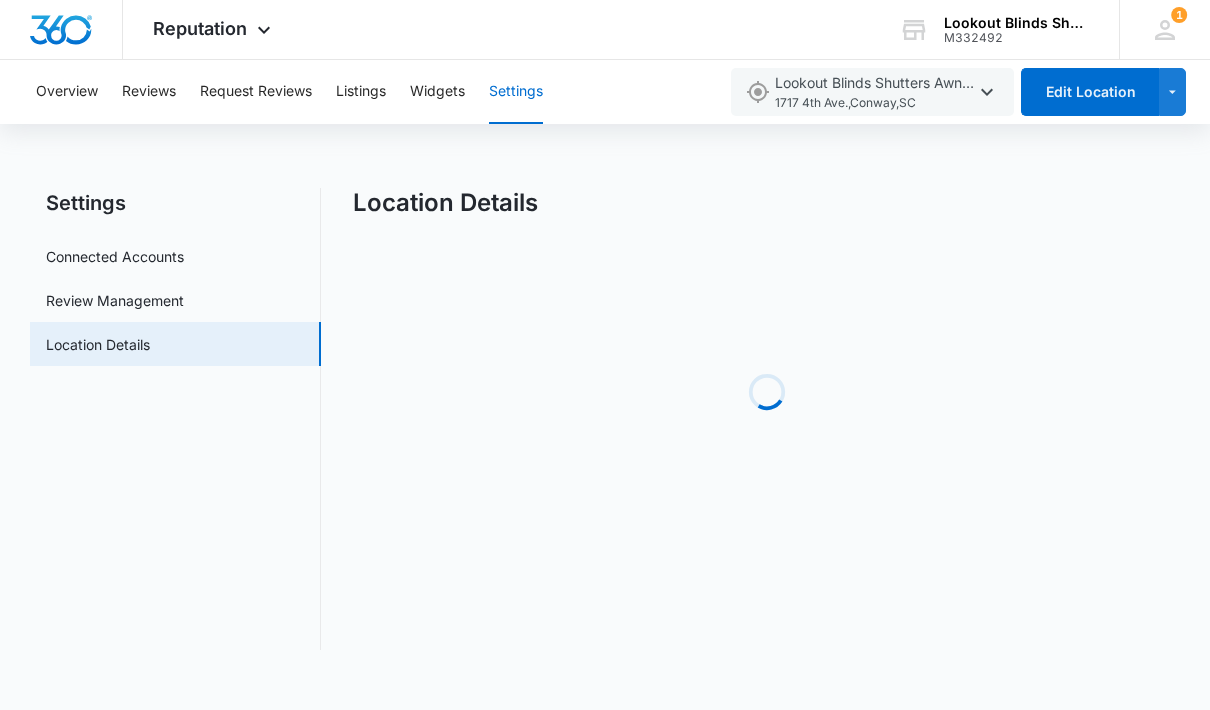 select on "[STATE]" 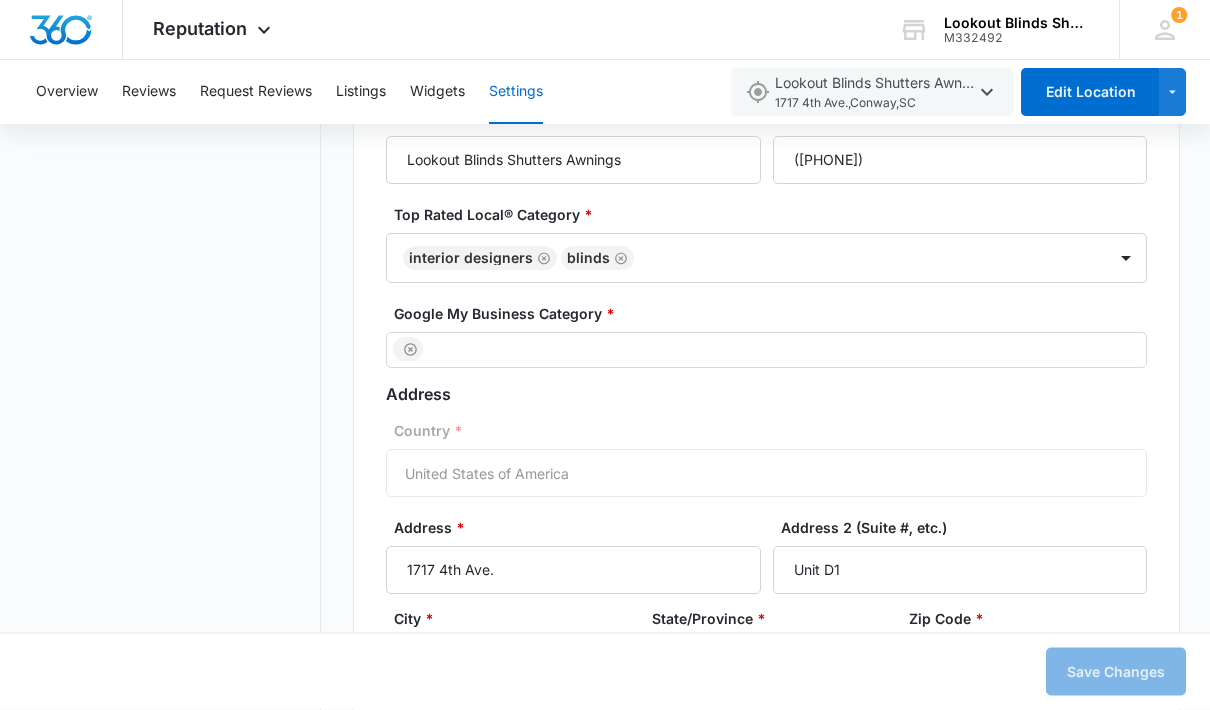 scroll, scrollTop: 391, scrollLeft: 0, axis: vertical 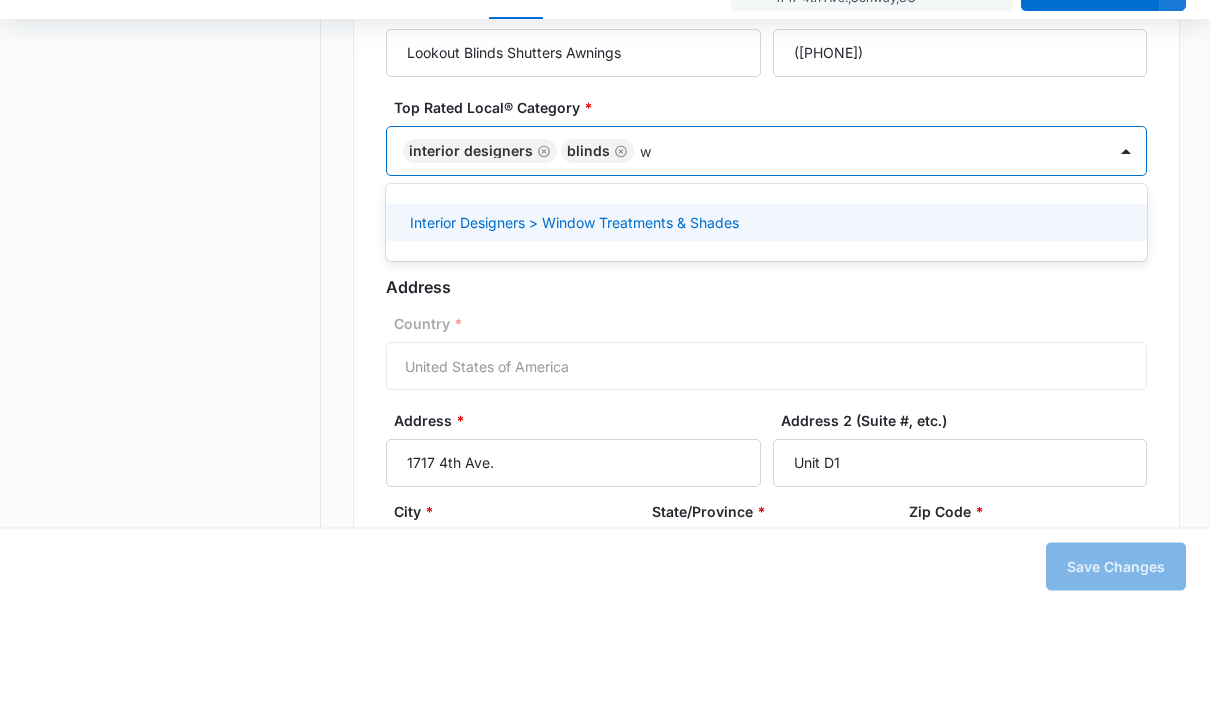 click on "Interior Designers > Window Treatments & Shades" at bounding box center [574, 328] 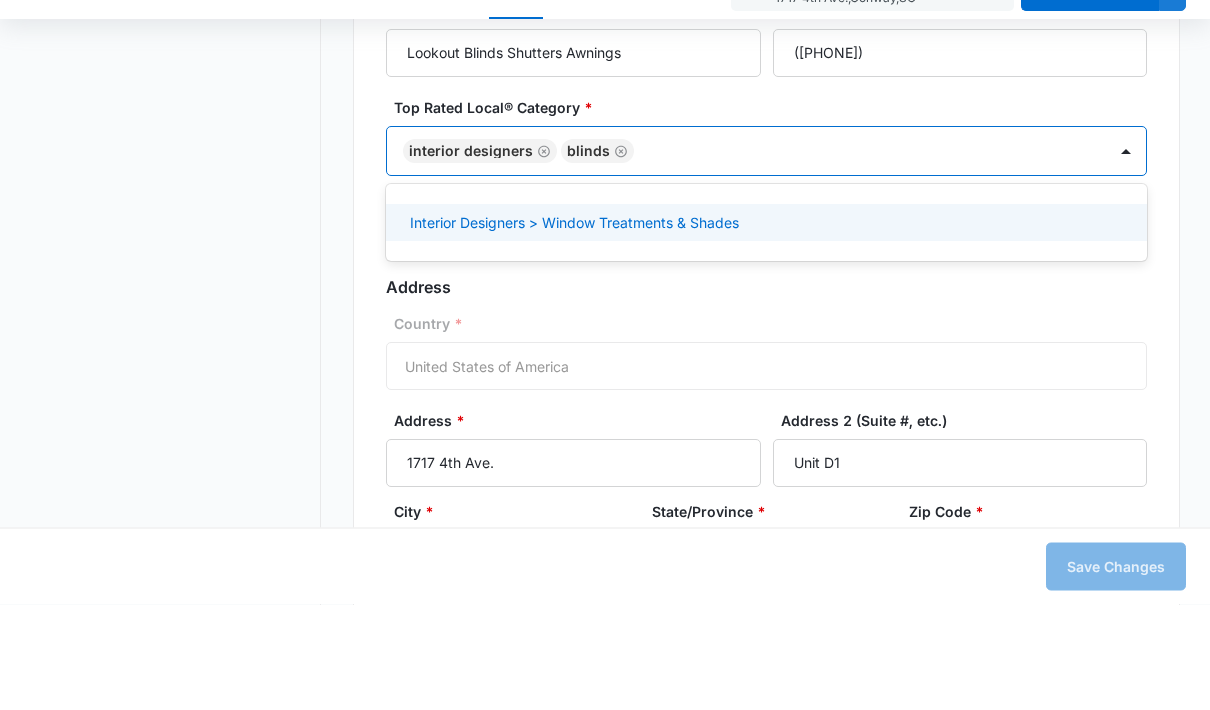 scroll, scrollTop: 497, scrollLeft: 0, axis: vertical 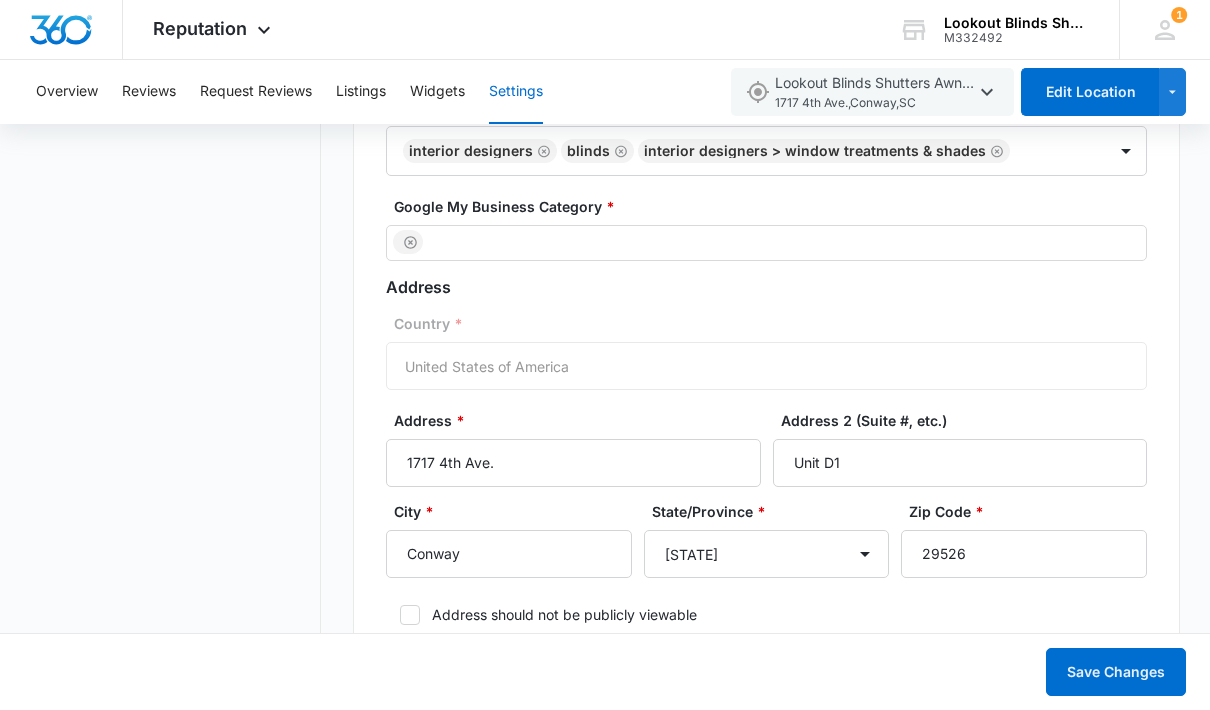 click at bounding box center (757, 243) 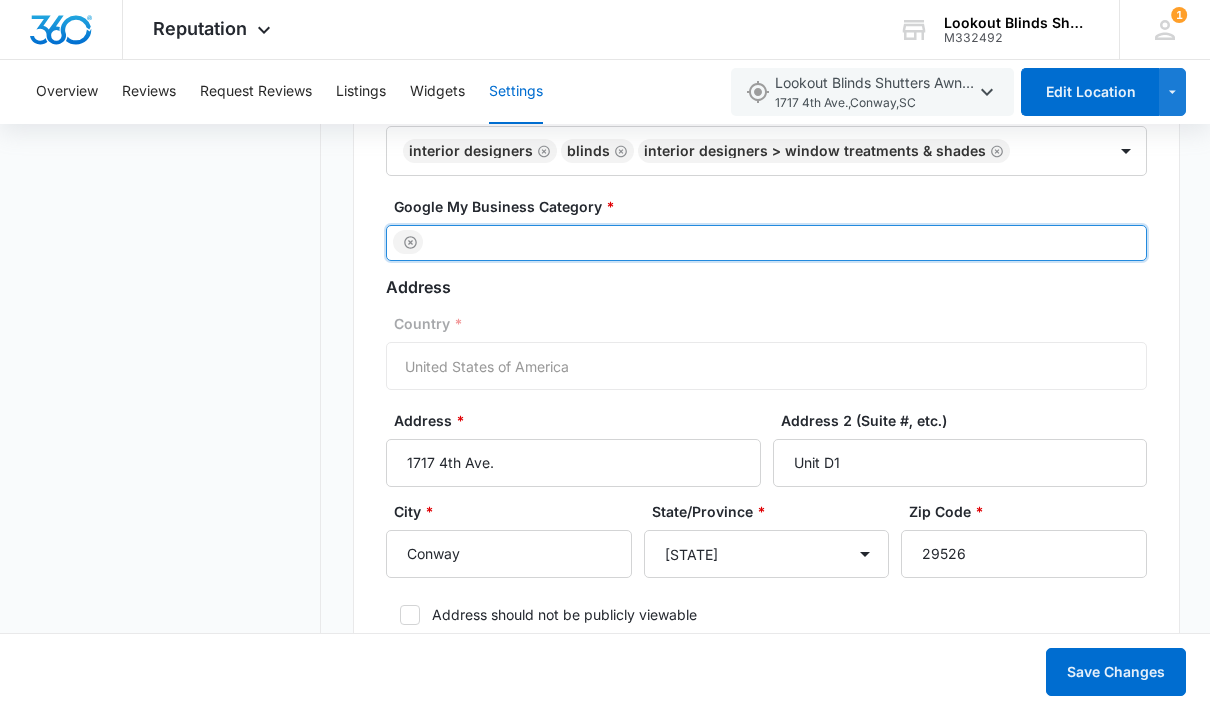 scroll, scrollTop: 496, scrollLeft: 0, axis: vertical 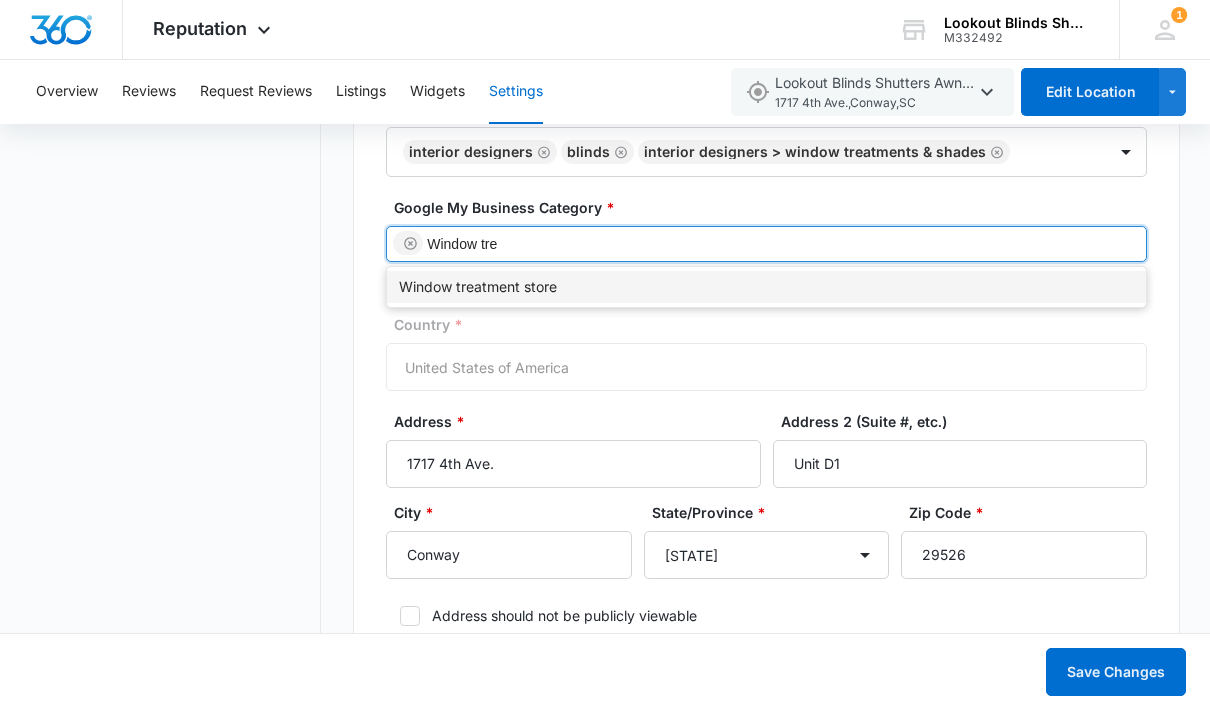 click on "Window treatment store" at bounding box center (766, 287) 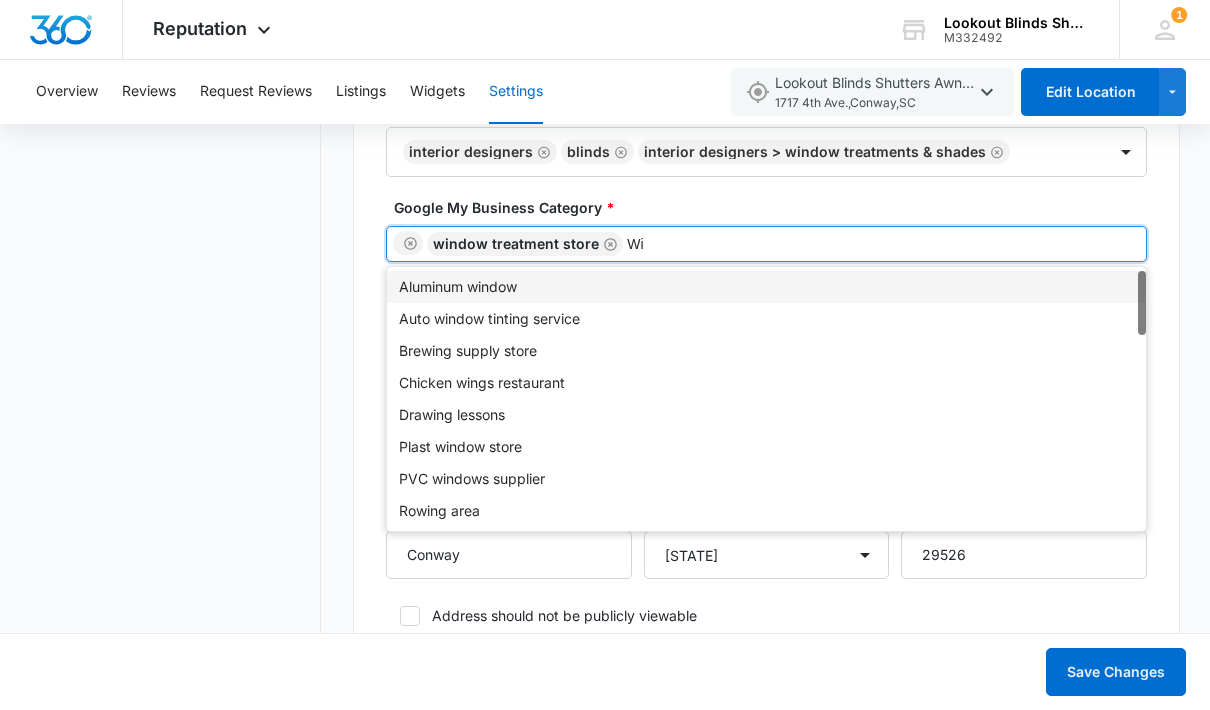 type on "W" 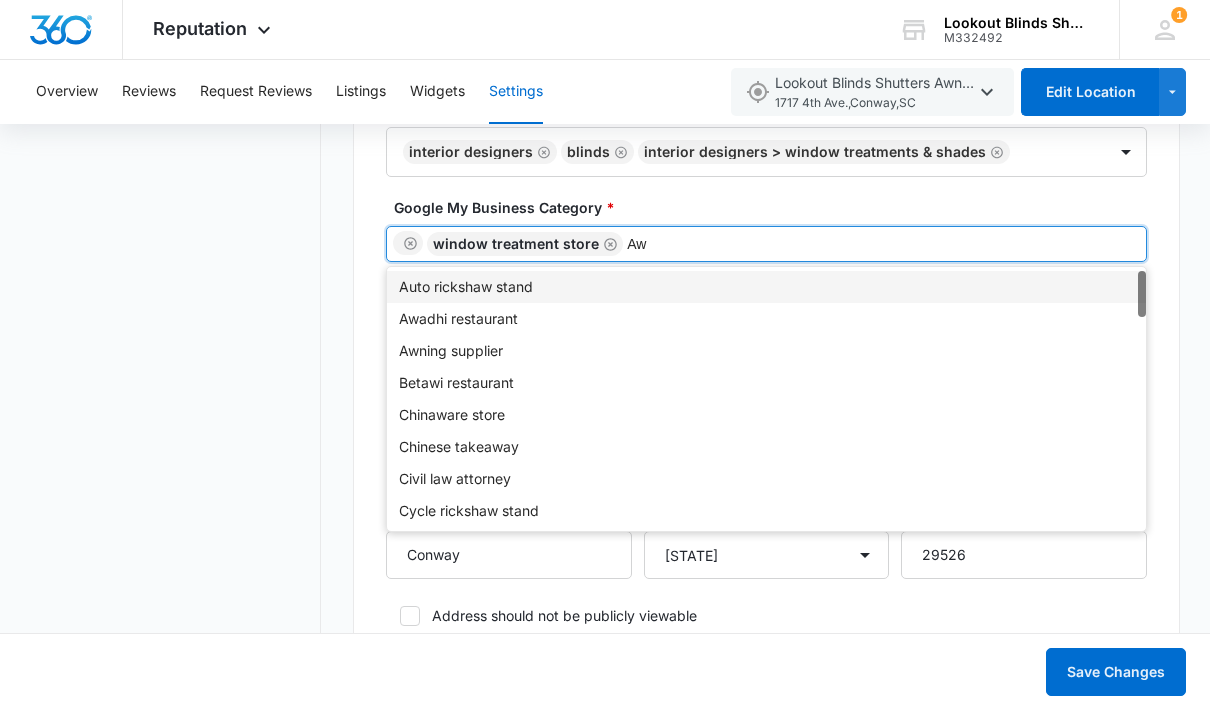 type on "Awn" 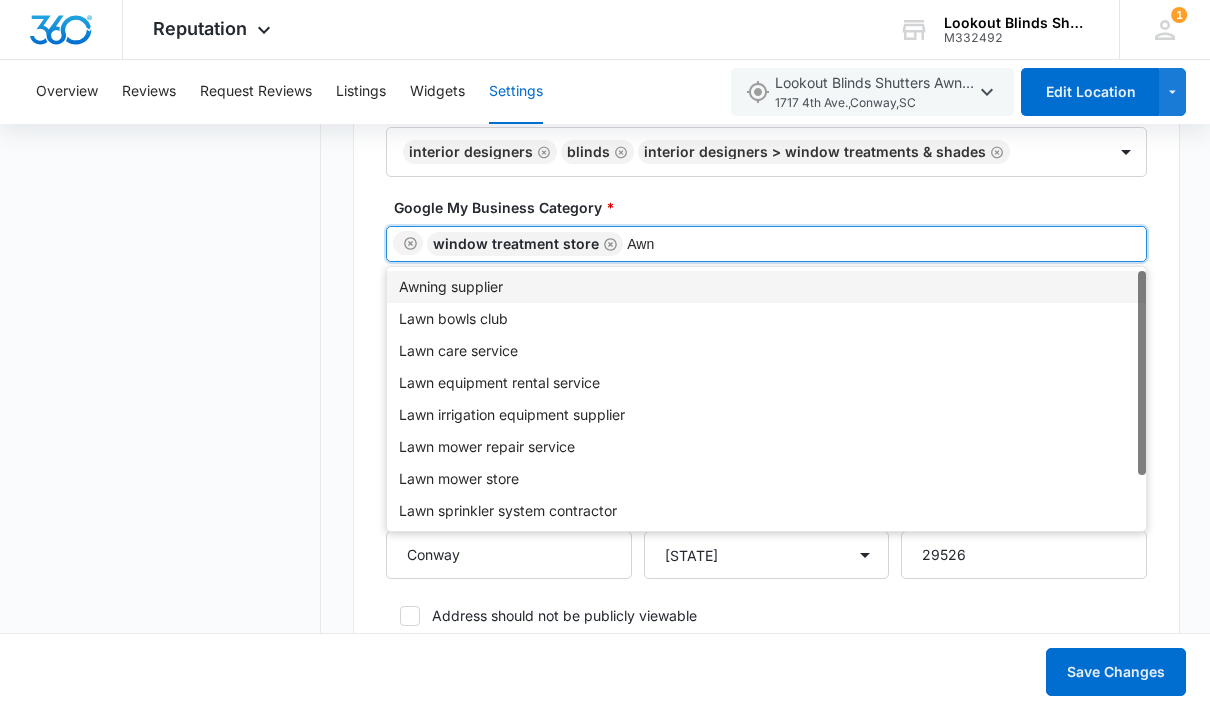 click on "Awning supplier" at bounding box center [766, 287] 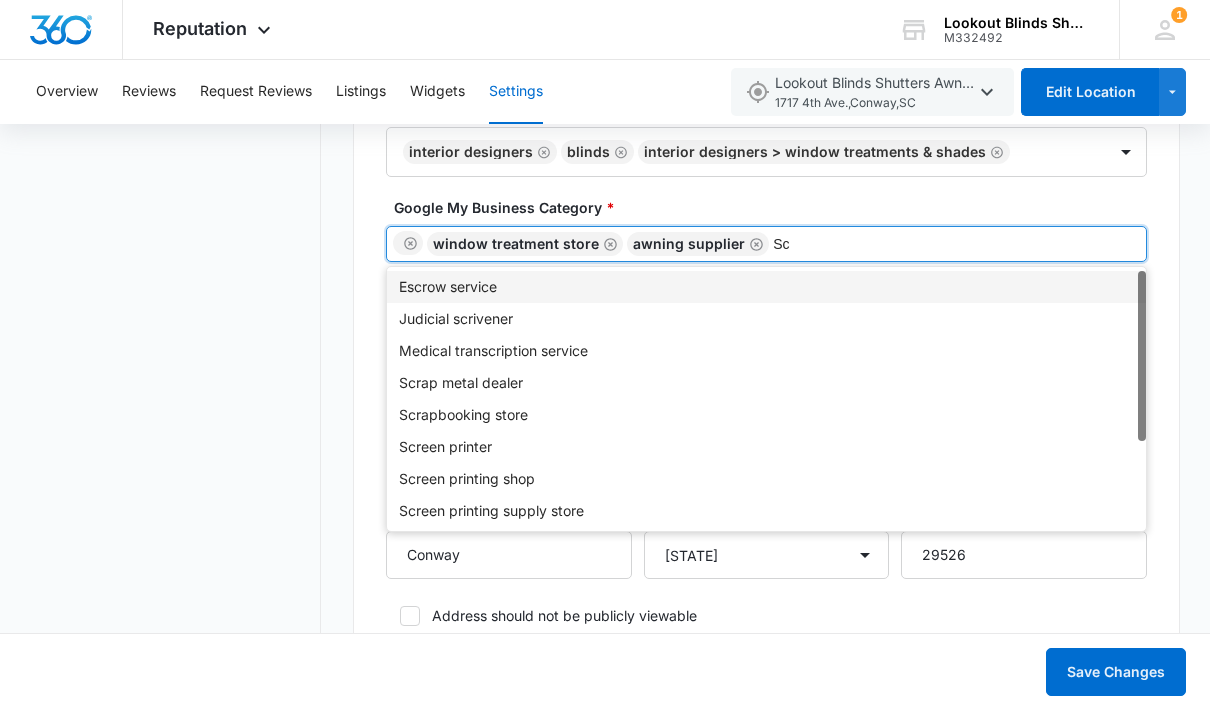 type on "S" 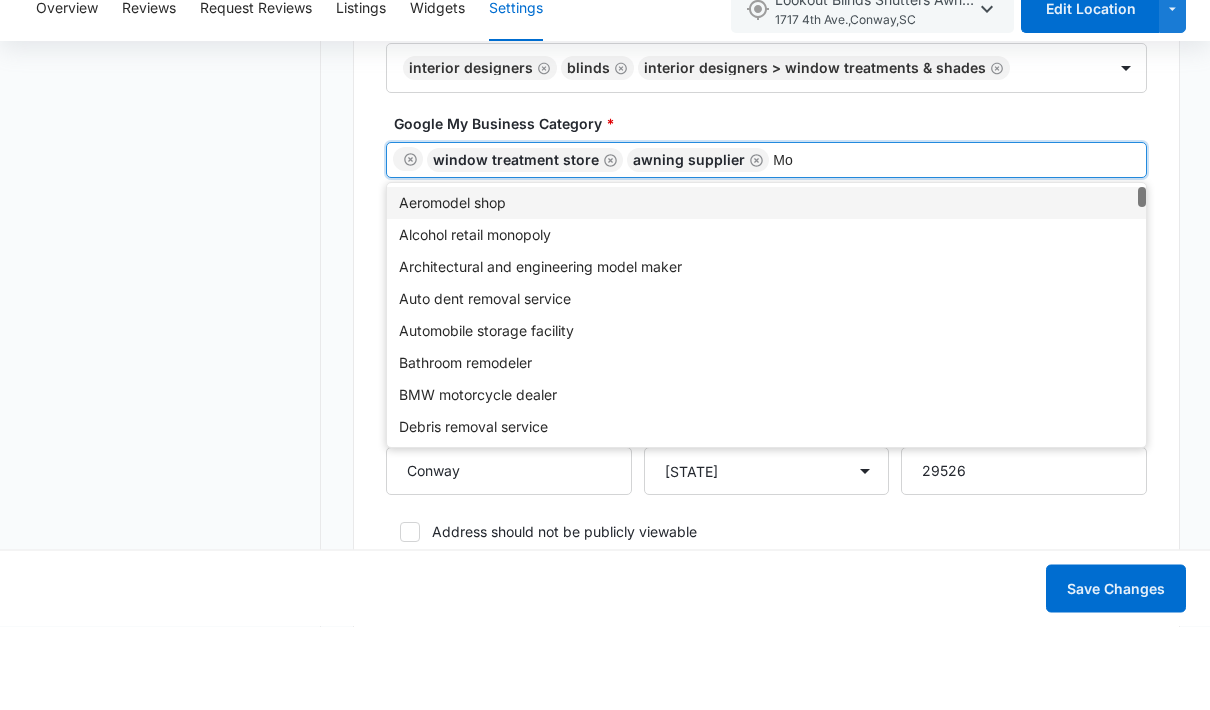 type on "M" 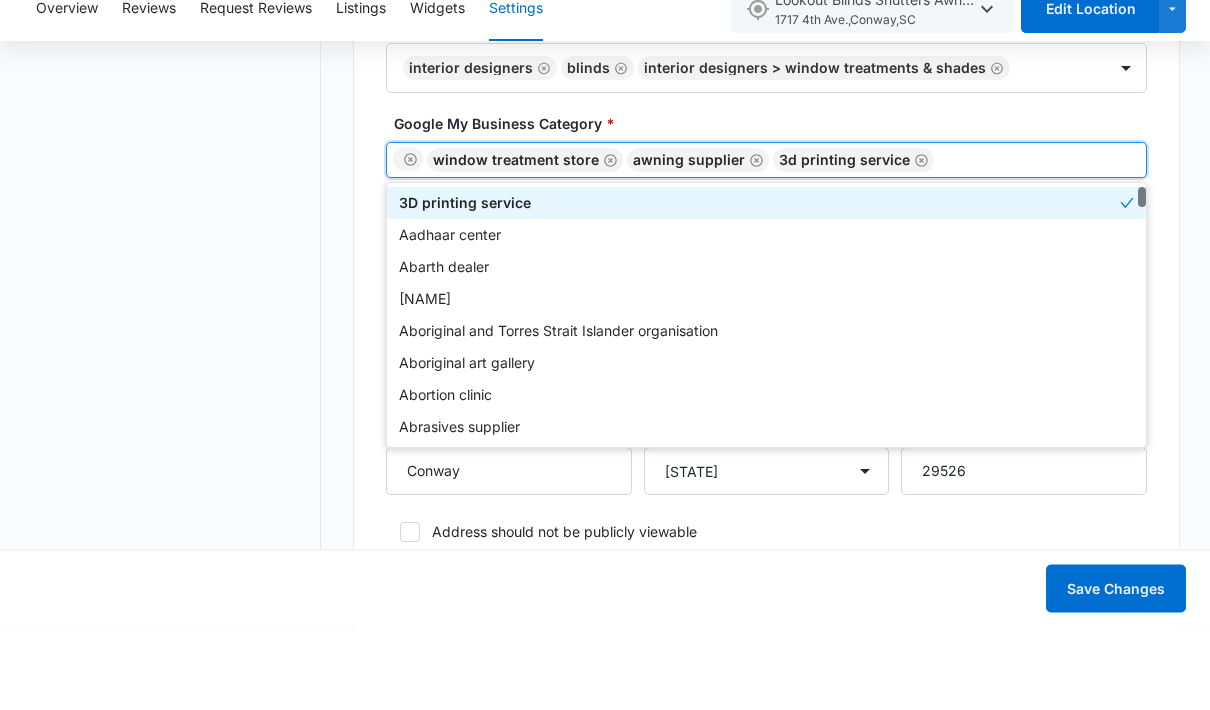 click at bounding box center [921, 244] 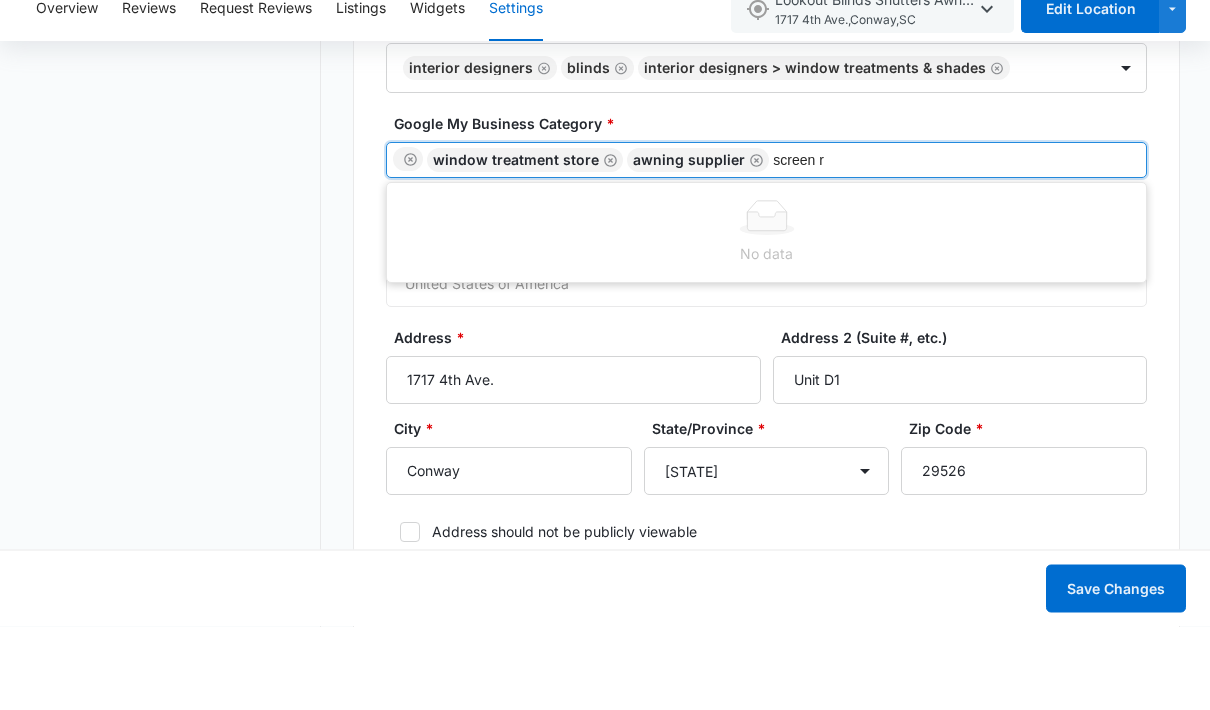 type on "screen" 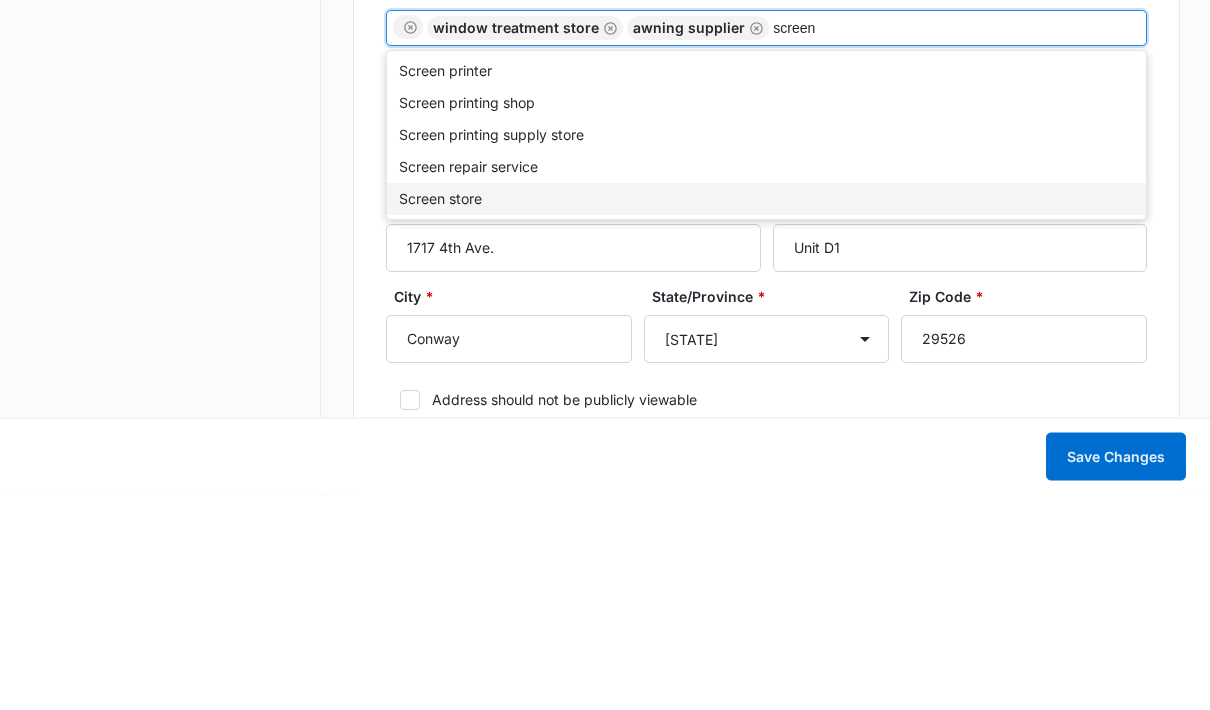 click on "Screen store" at bounding box center [766, 415] 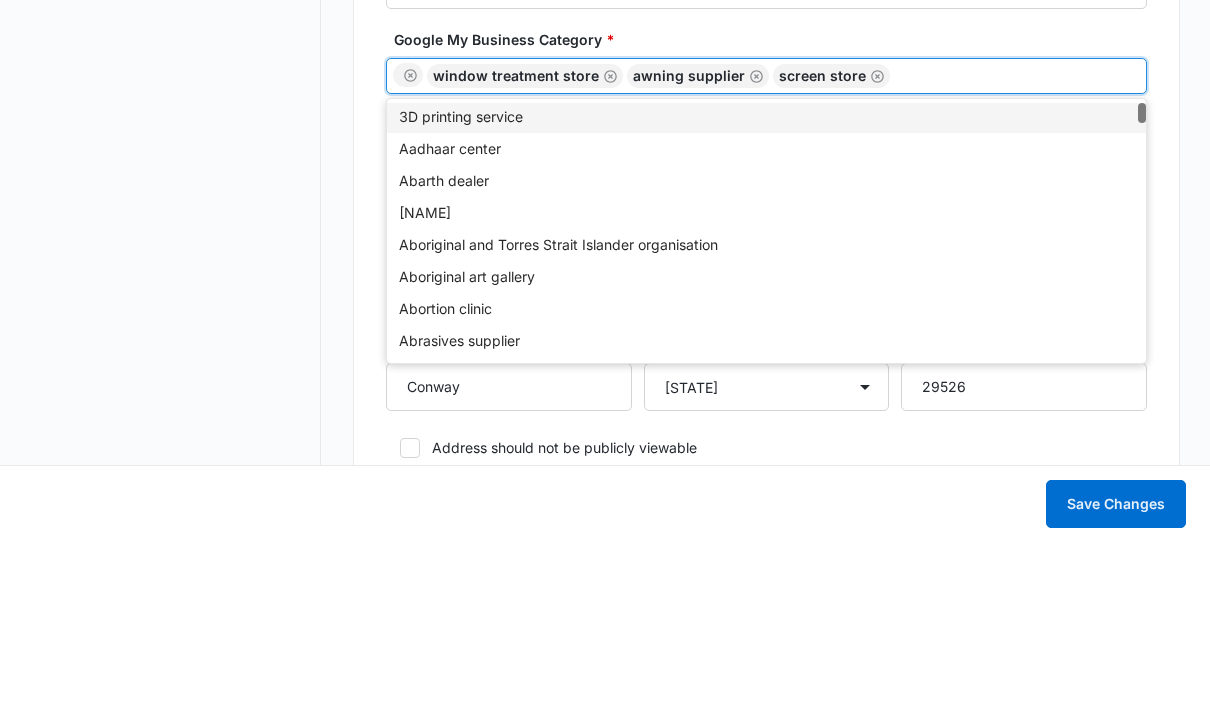 scroll, scrollTop: 13, scrollLeft: 0, axis: vertical 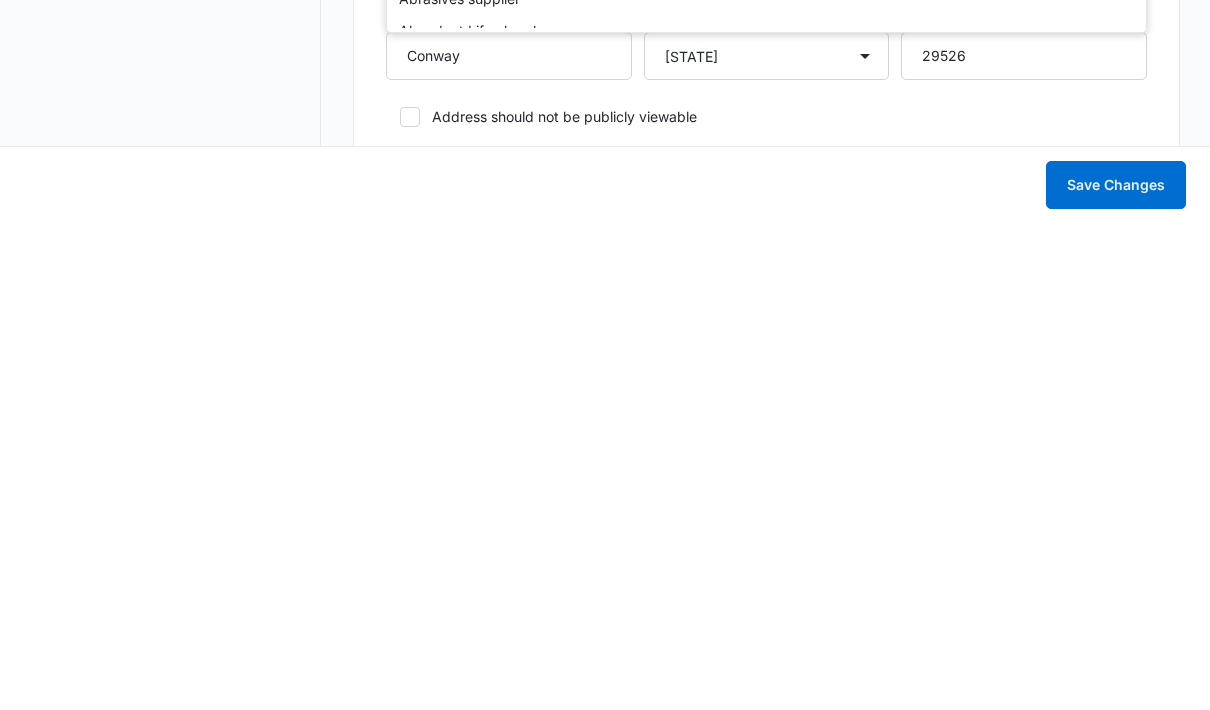 click on "Save Changes" at bounding box center (1116, 672) 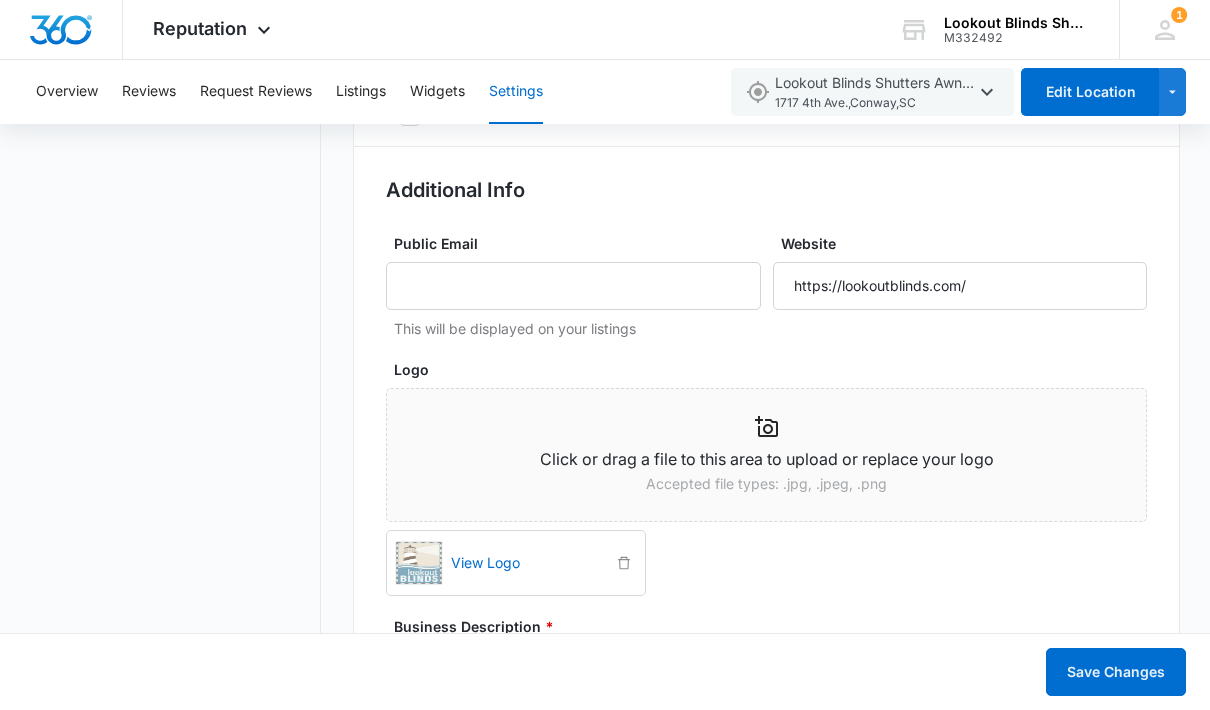 click on "Basic Info Business Location Name * Lookout Blinds Shutters Awnings Business Phone * [PHONE] Top Rated Local® Category * Interior Designers Blinds Interior Designers > Window Treatments & Shades Google My Business Category * Window treatment store Awning supplier Screen store  Address Country * United States of America Address * [STREET] Address 2 (Suite #, etc.) Unit [UNIT] City * [CITY] State/Province * [STATE] Alaska Arizona Arkansas California Colorado Connecticut Delaware District of Columbia Florida Georgia Hawaii Idaho Illinois Indiana Iowa Kansas Kentucky Louisiana Maine Maryland Massachusetts Michigan Minnesota Mississippi Missouri Montana Nebraska Nevada New Hampshire New Jersey New Mexico New York North Carolina North Dakota Ohio Oklahoma Oregon Pennsylvania Rhode Island South Carolina South Dakota Tennessee Texas Utah Vermont Virginia Washington West Virginia Wisconsin Wyoming Zip Code * [POSTAL_CODE] Address should not be publicly viewable Additional Info Public Email Website Logo View Logo *" at bounding box center [766, 1452] 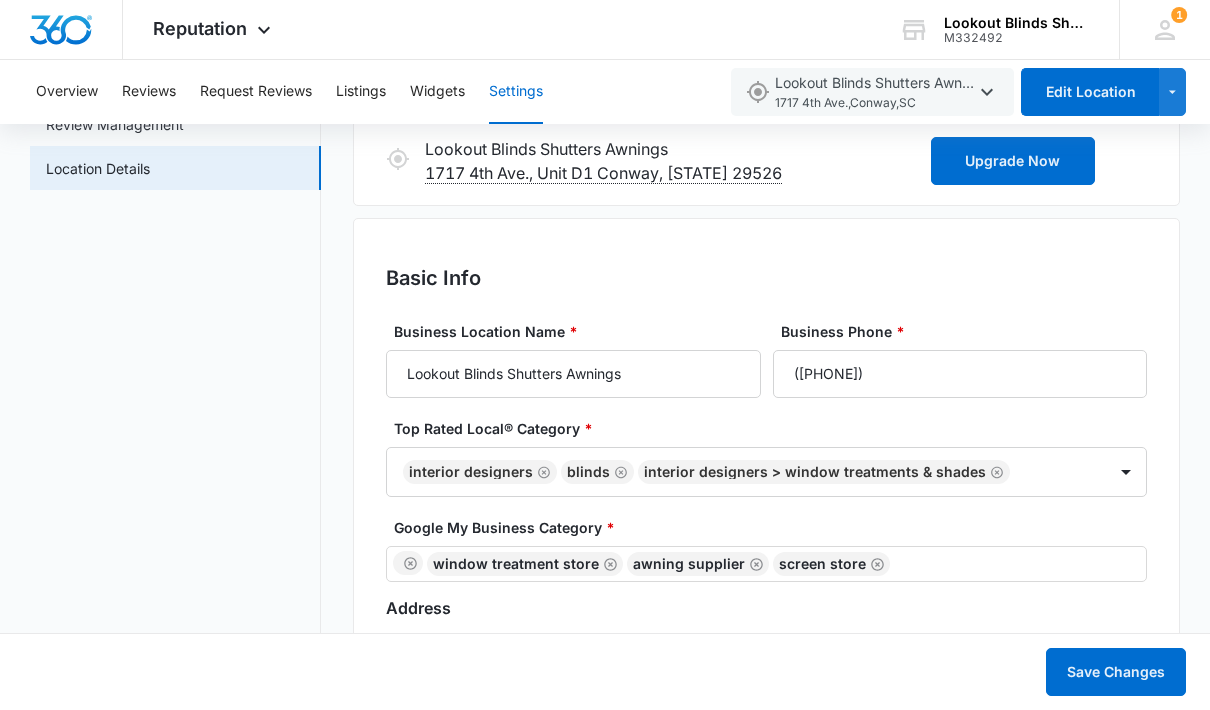 scroll, scrollTop: 0, scrollLeft: 0, axis: both 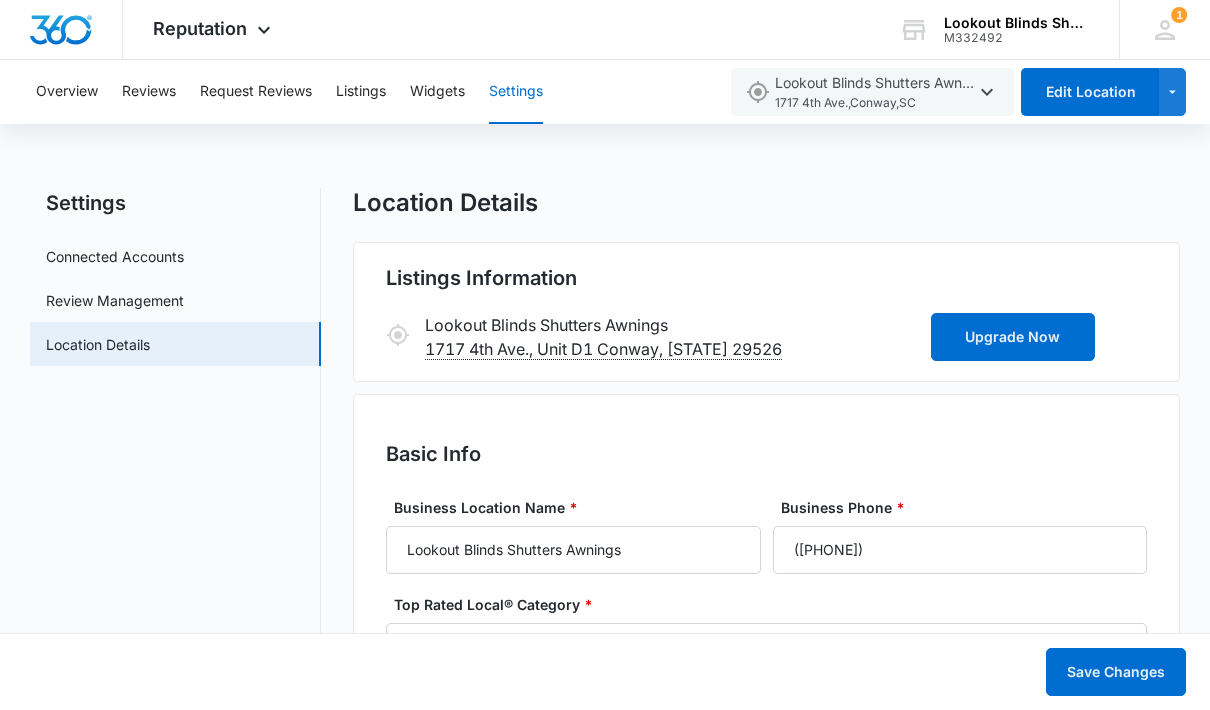 click on "Connected Accounts" at bounding box center (115, 256) 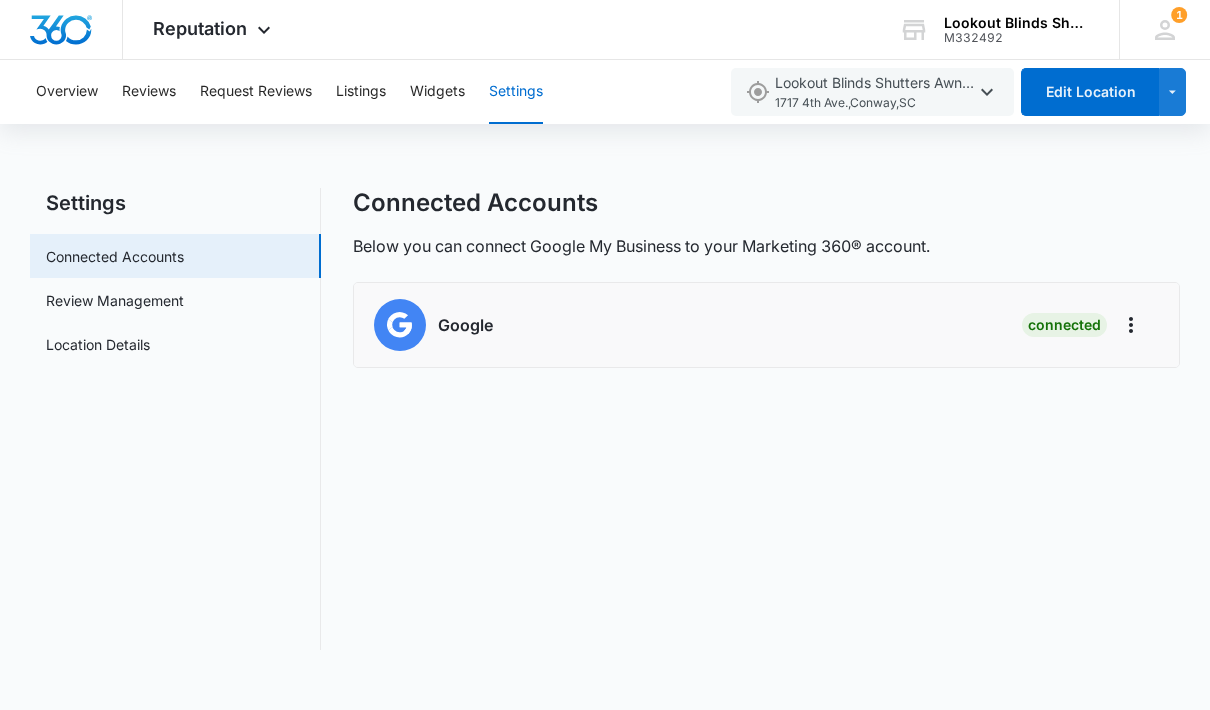 click at bounding box center (400, 325) 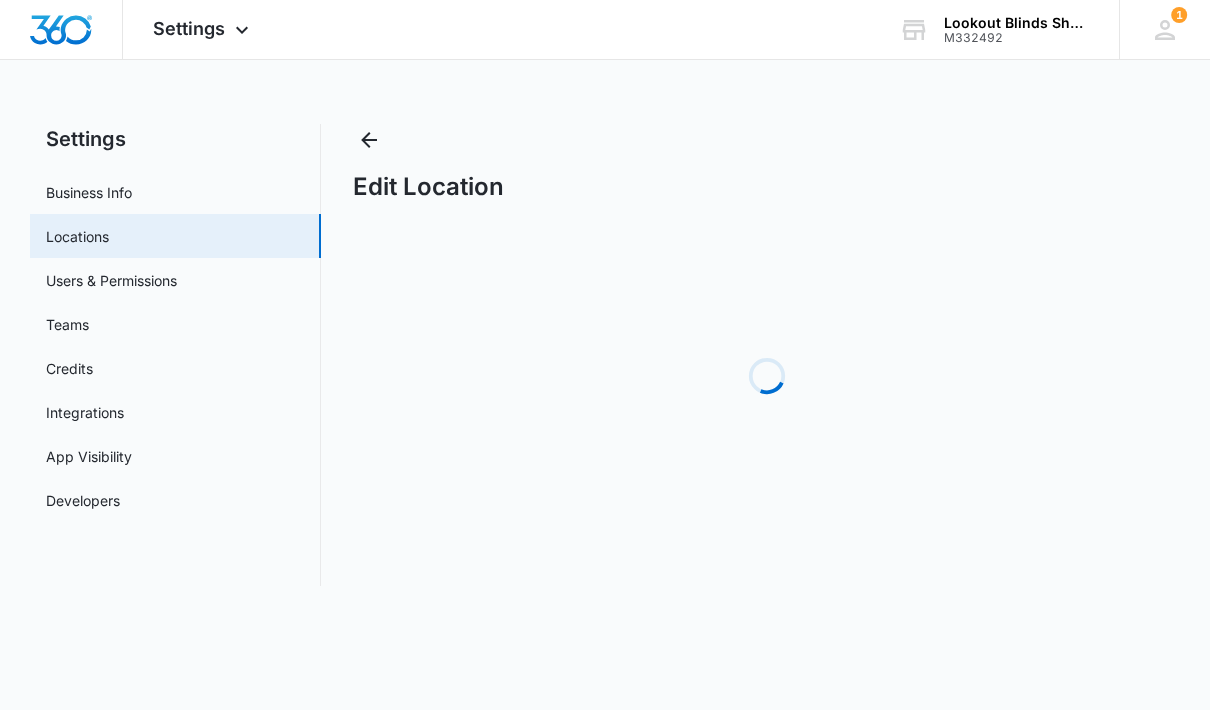 select on "[STATE]" 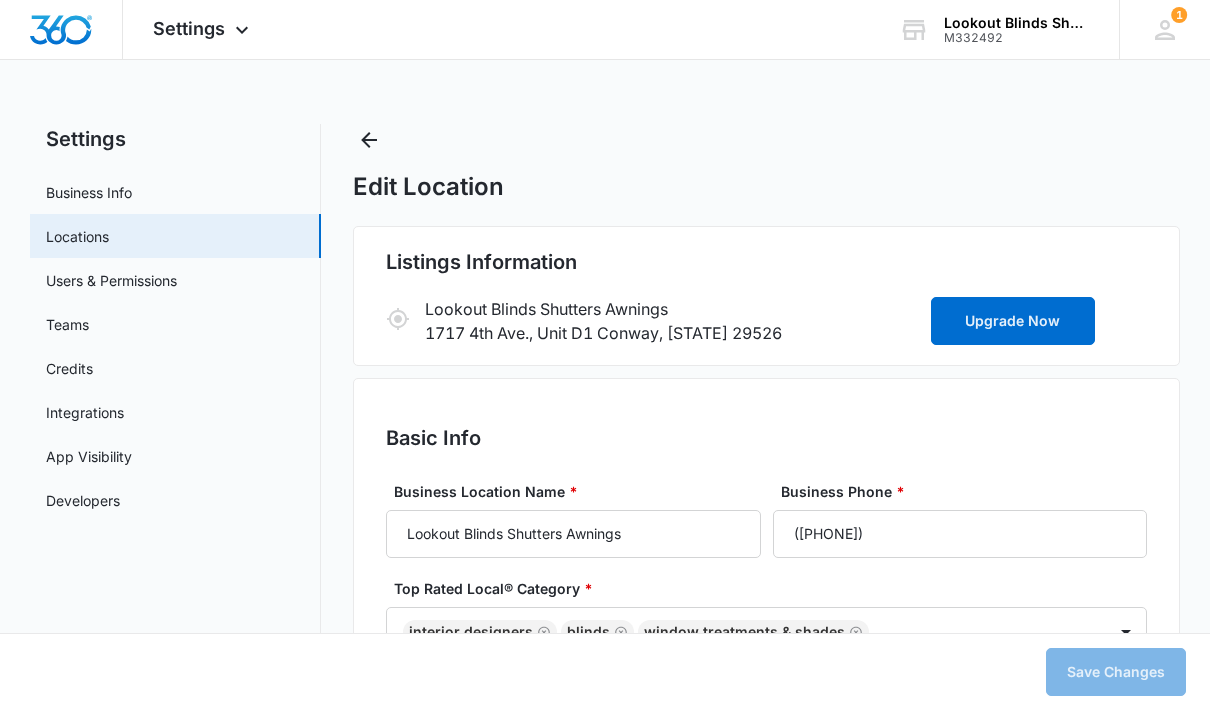 type on "8:30 am" 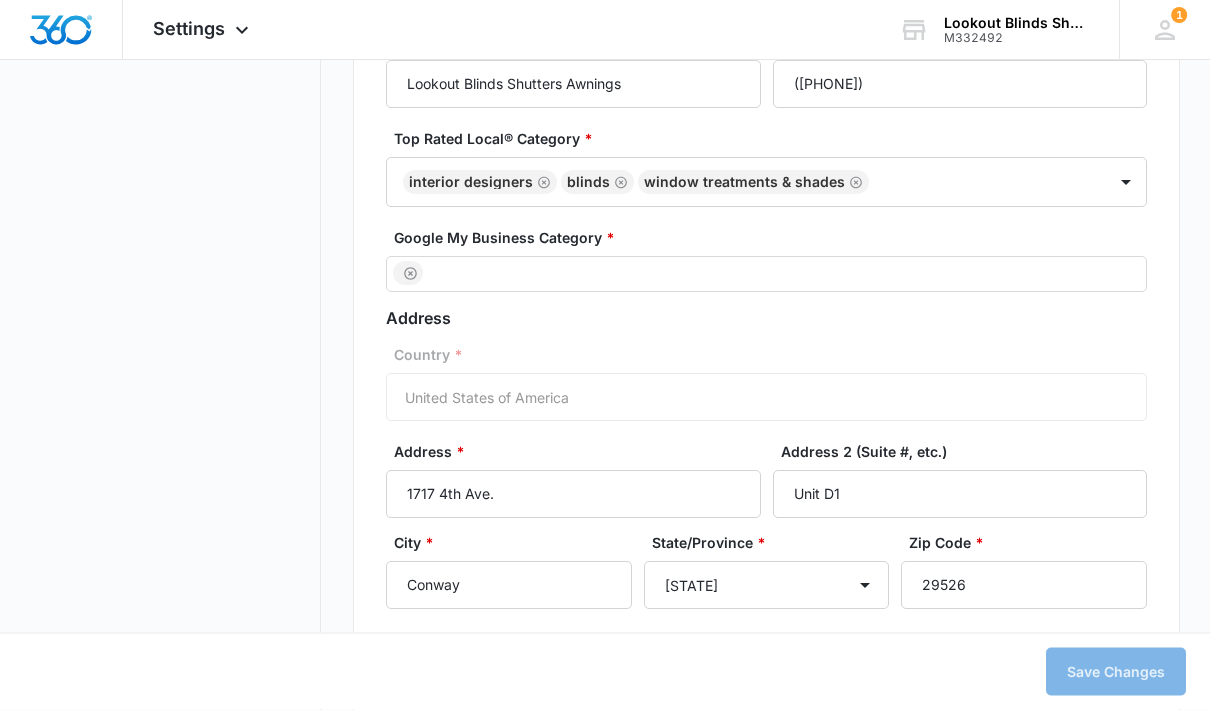 scroll, scrollTop: 450, scrollLeft: 0, axis: vertical 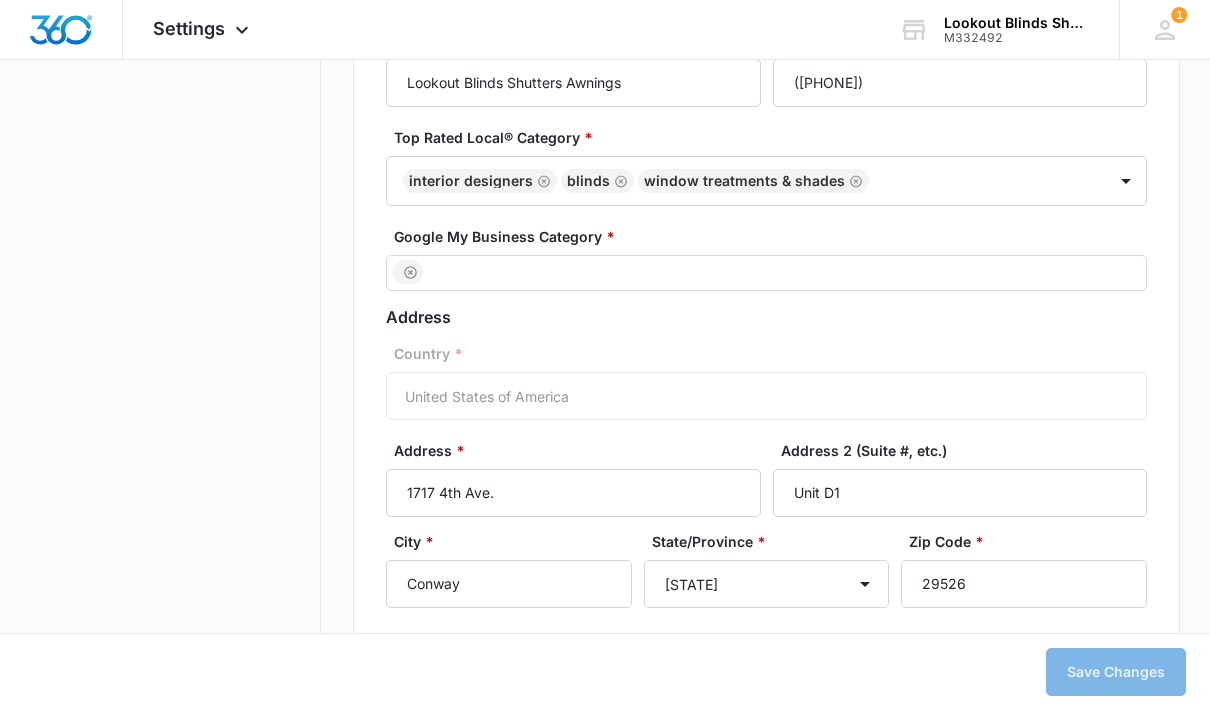 click at bounding box center (757, 273) 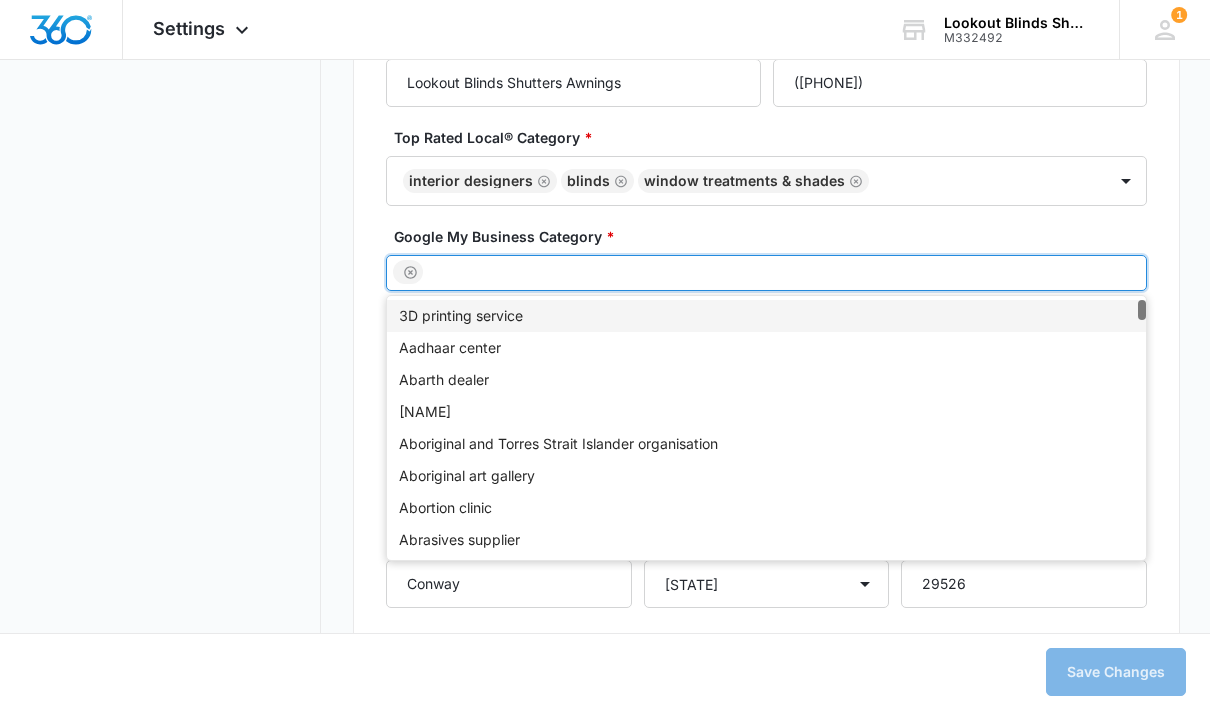 scroll, scrollTop: 450, scrollLeft: 0, axis: vertical 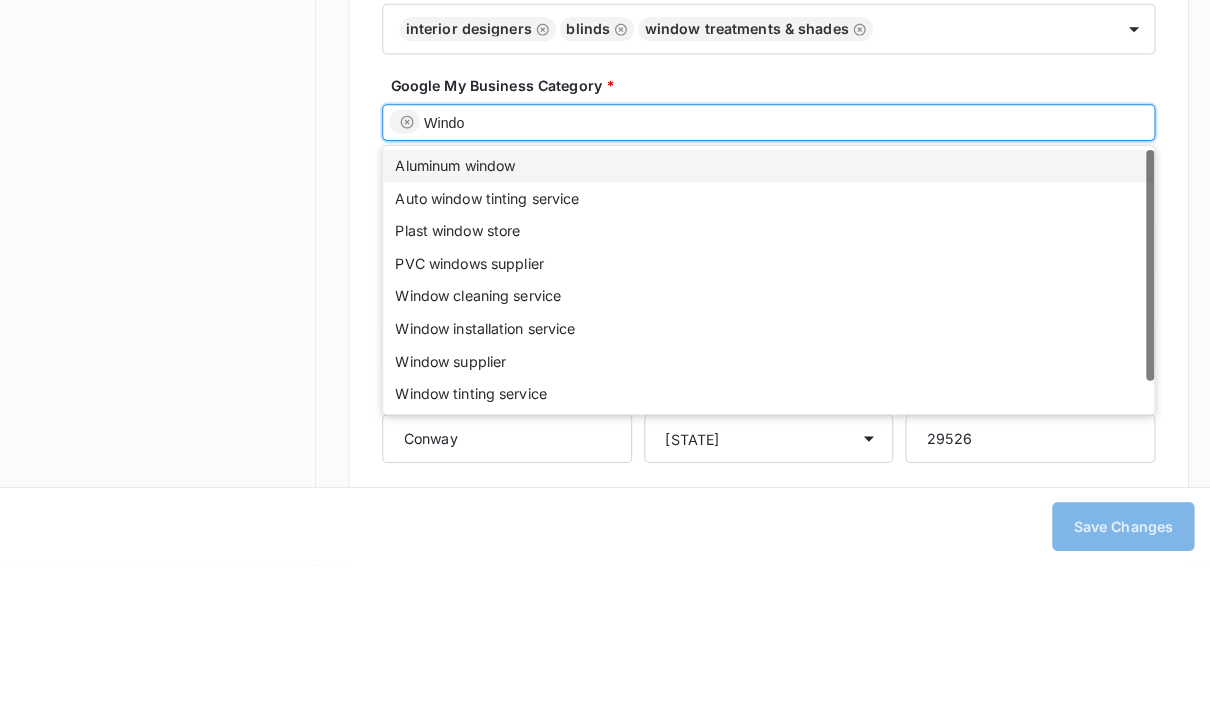 type on "Window" 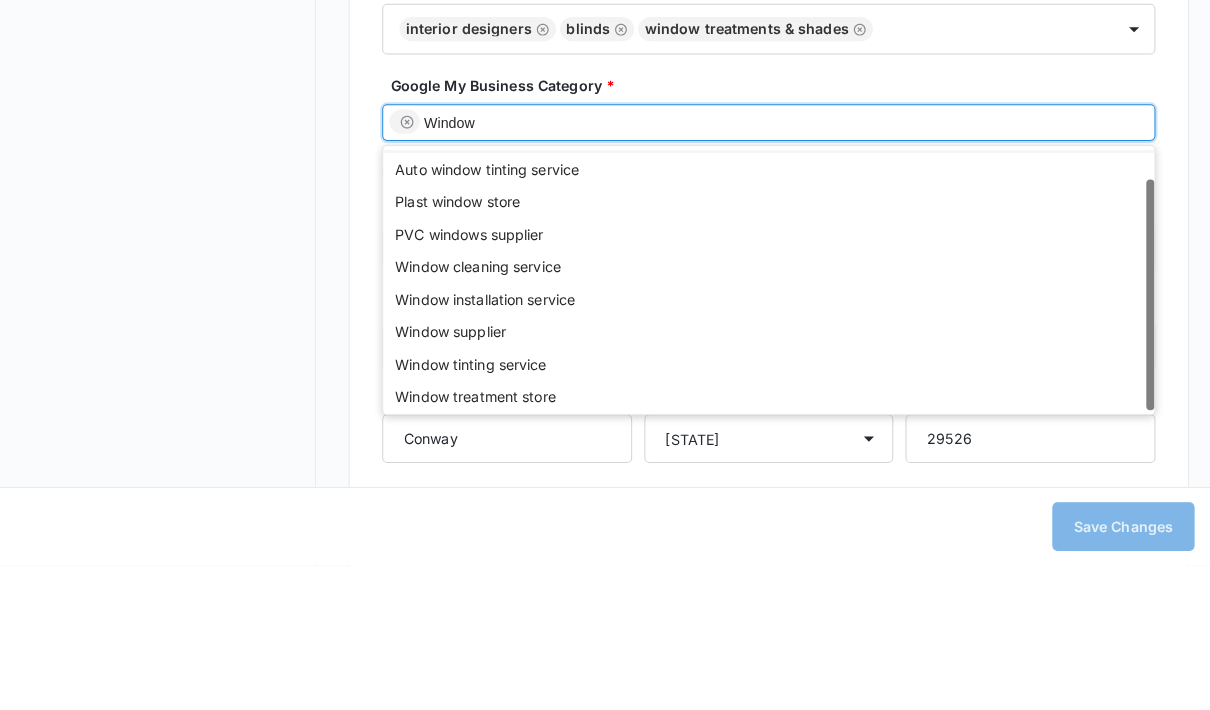 scroll, scrollTop: 32, scrollLeft: 0, axis: vertical 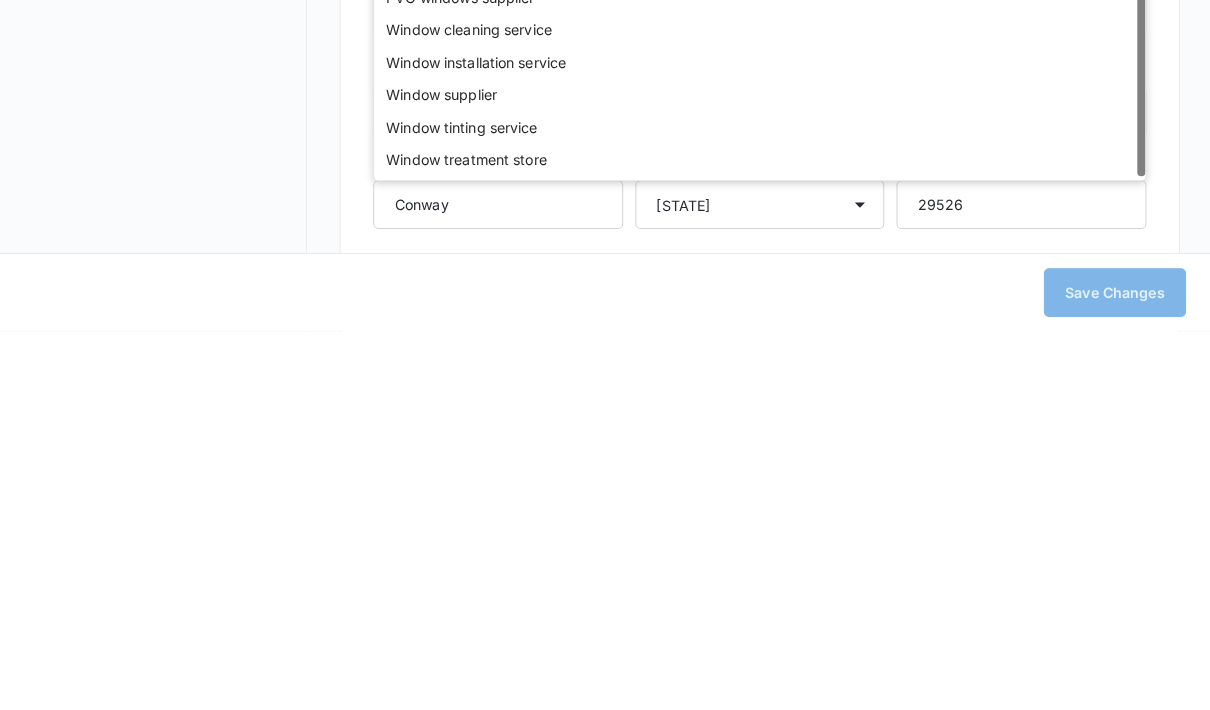 click on "Window treatment store" at bounding box center (766, 541) 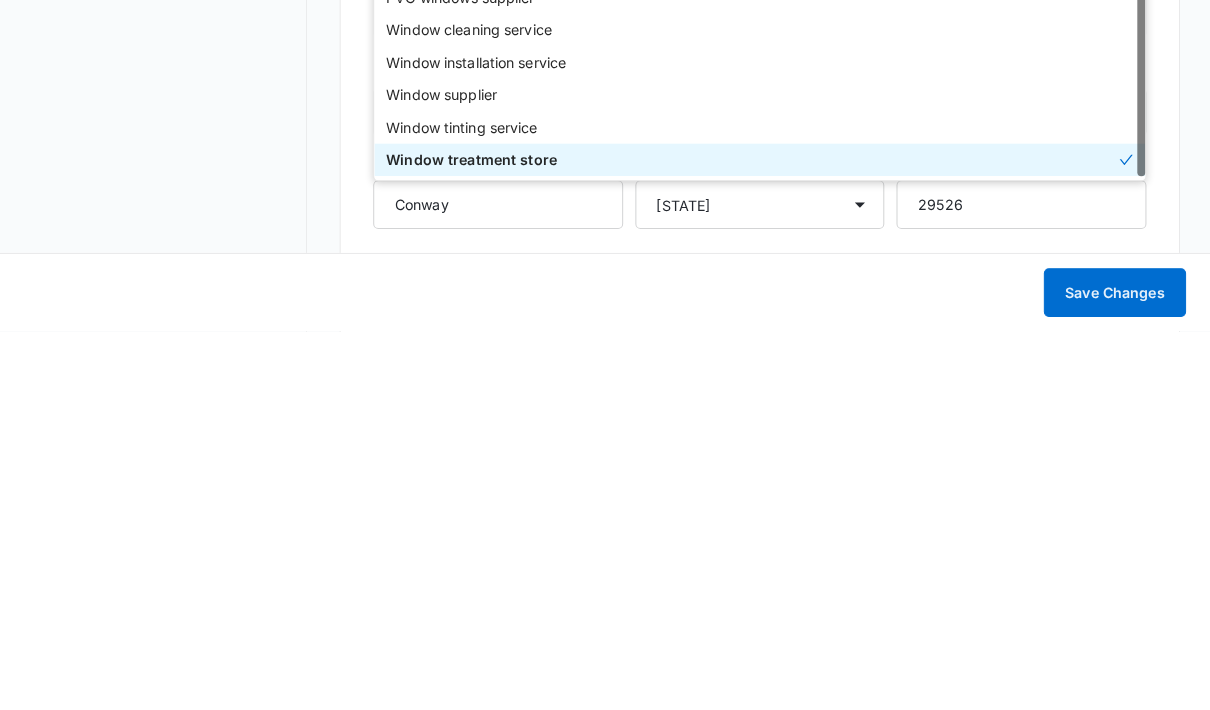 click on "Window treatment store" at bounding box center [759, 541] 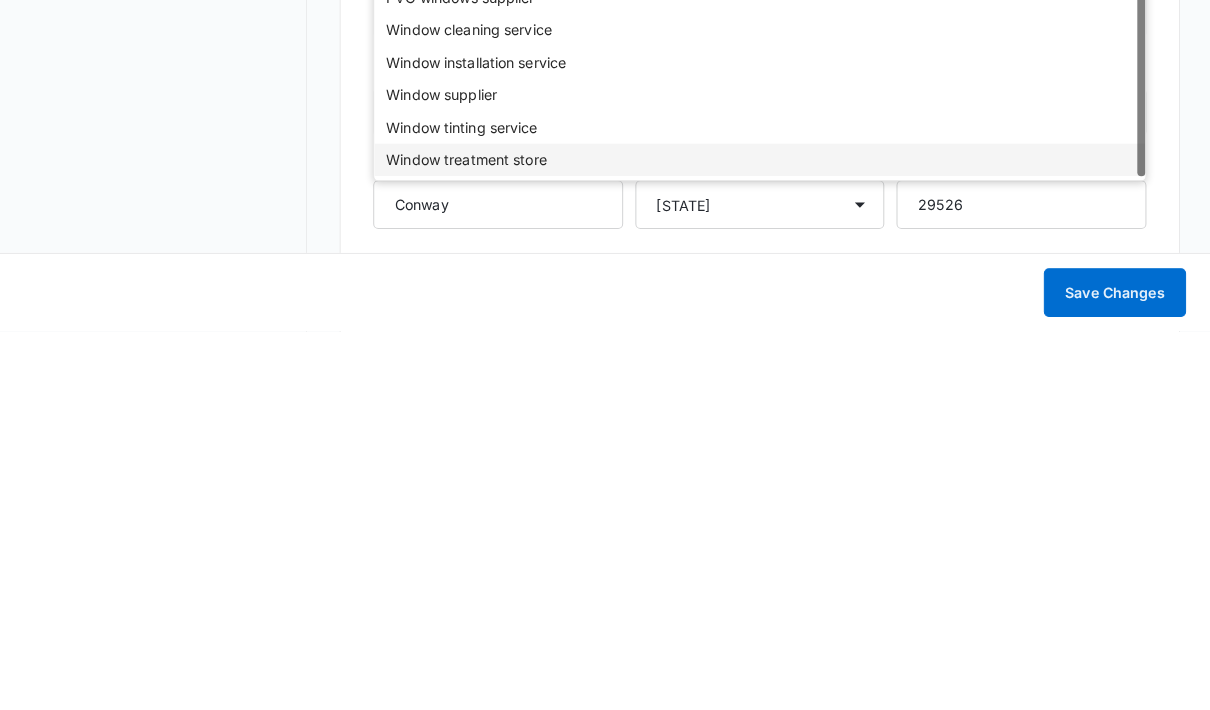 click on "Window treatment store" at bounding box center [766, 541] 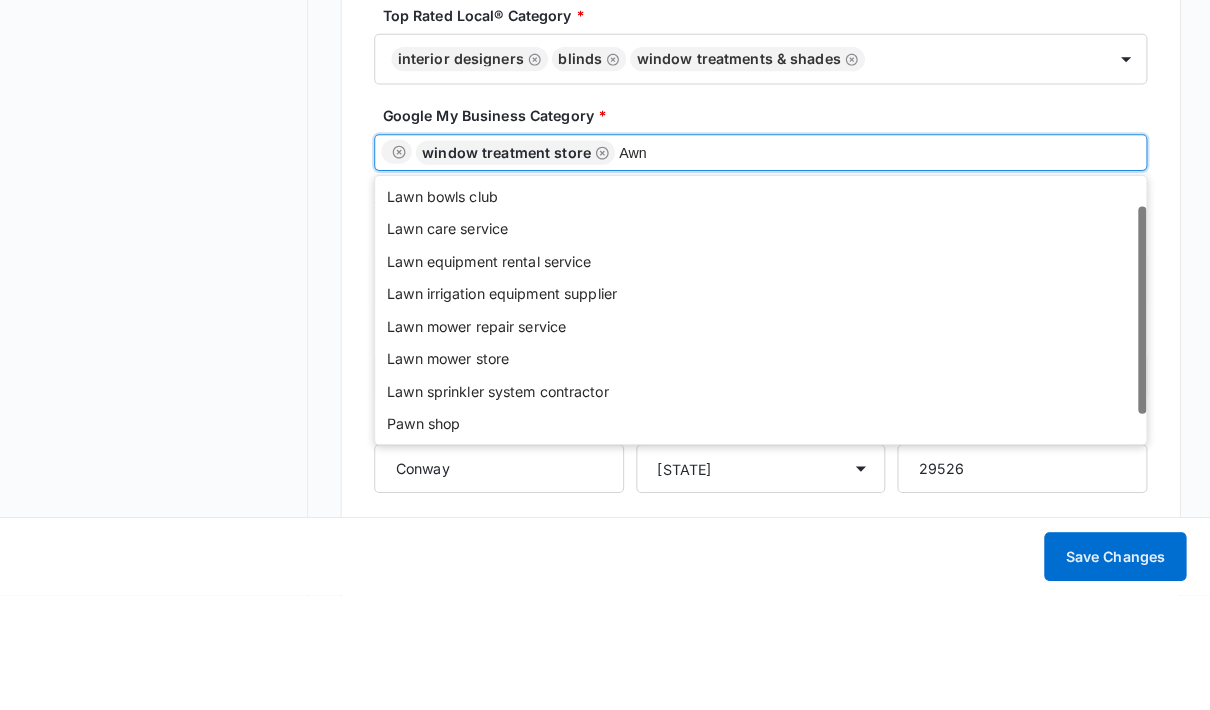 type on "Awni" 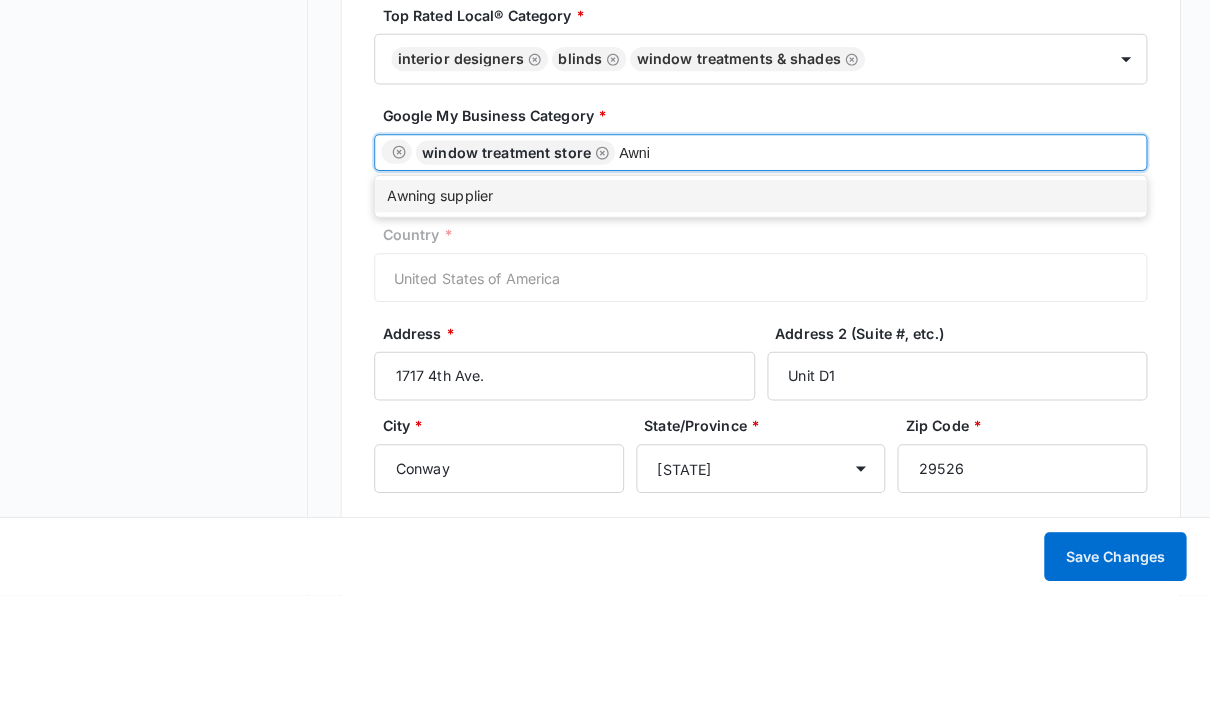 scroll, scrollTop: 0, scrollLeft: 0, axis: both 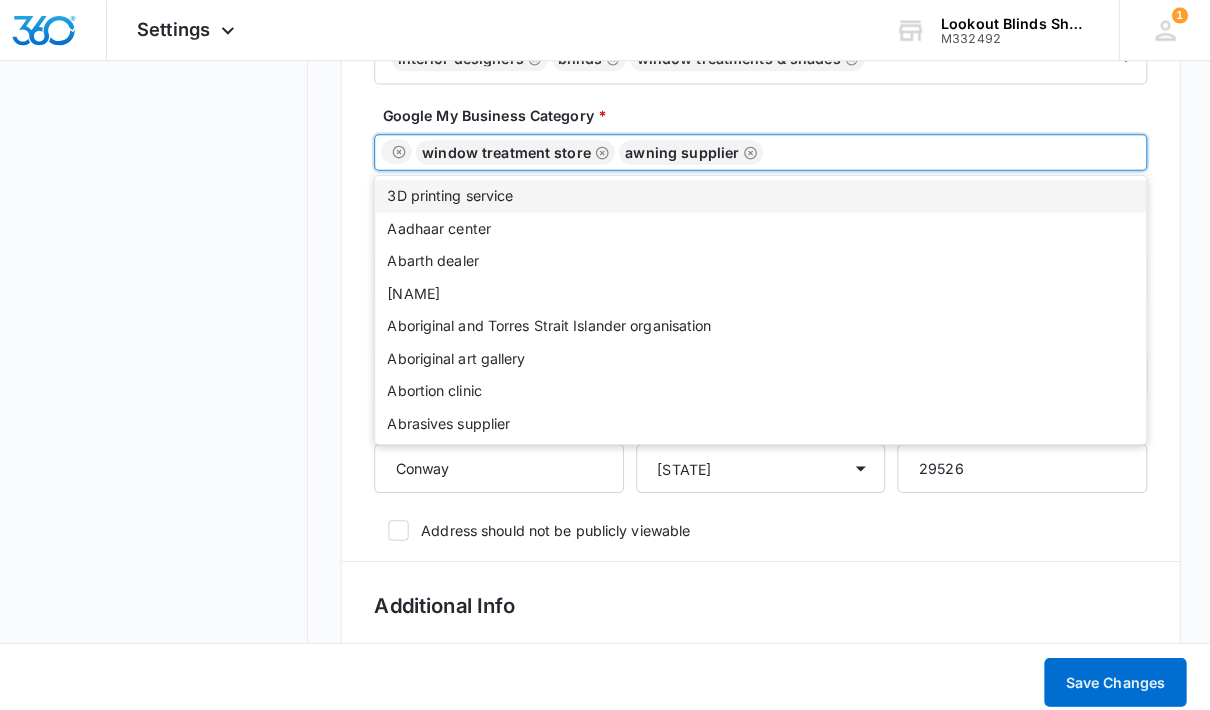 click on "Save Changes" at bounding box center [1116, 672] 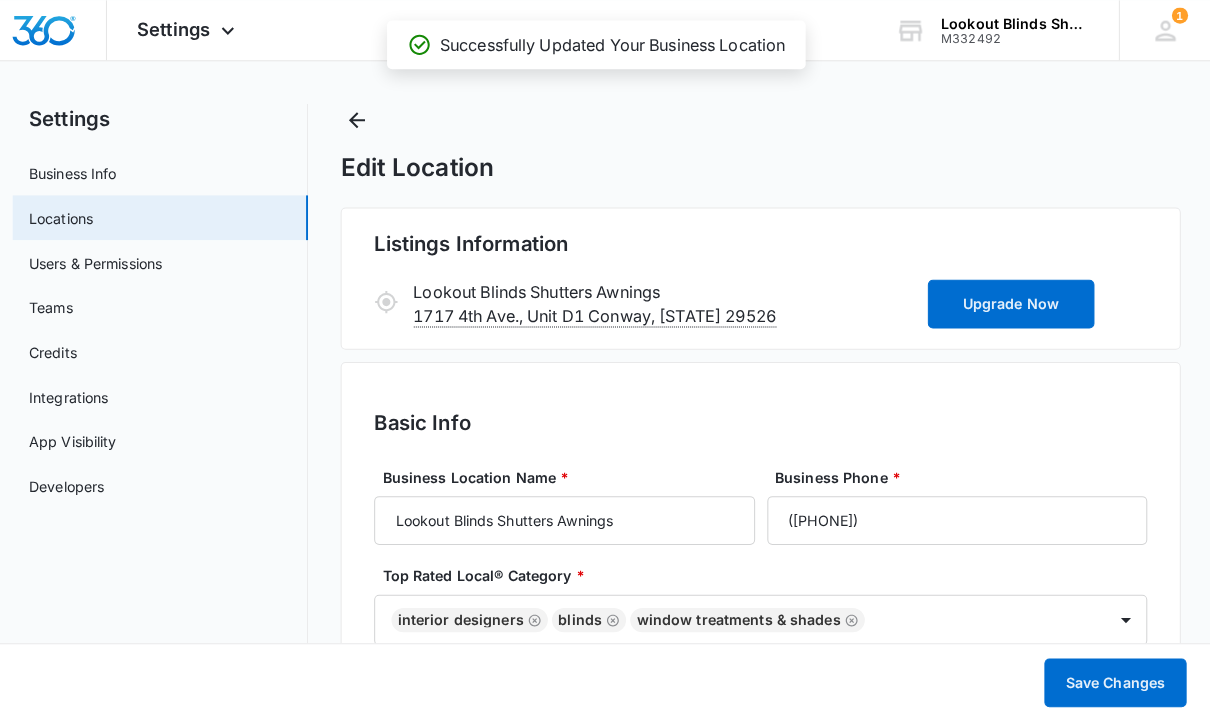 scroll, scrollTop: 0, scrollLeft: 0, axis: both 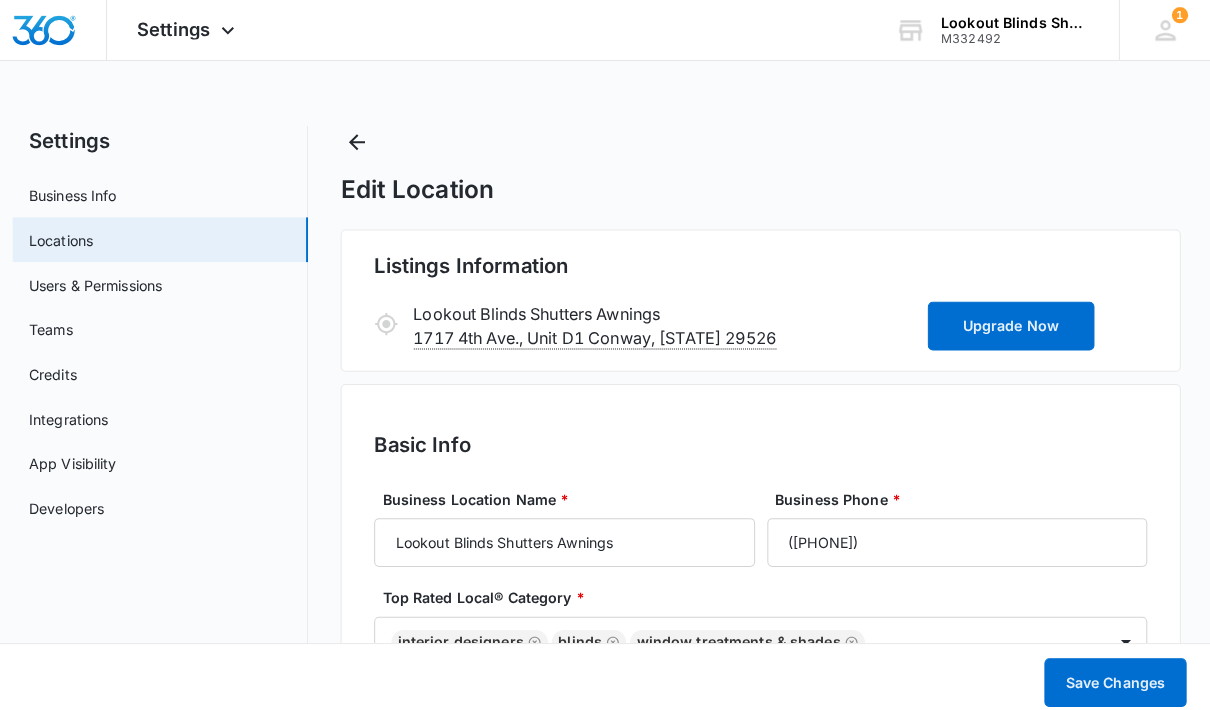 click on "Business Info" at bounding box center (89, 192) 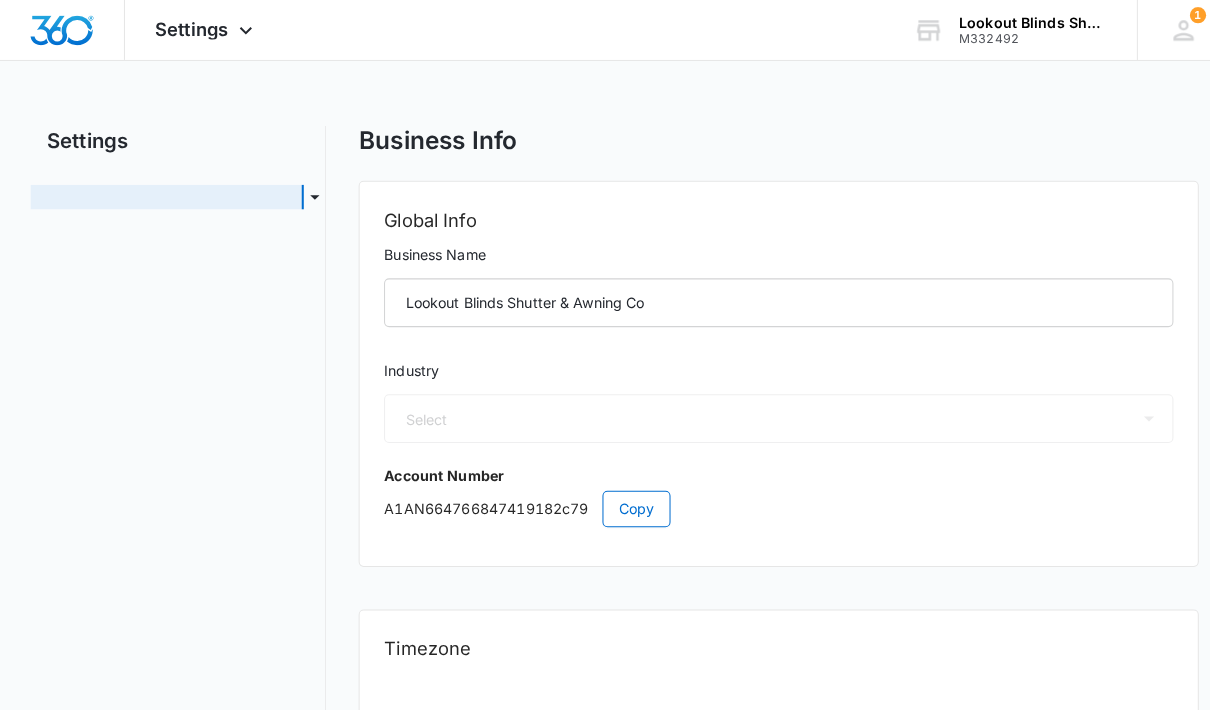 select on "12" 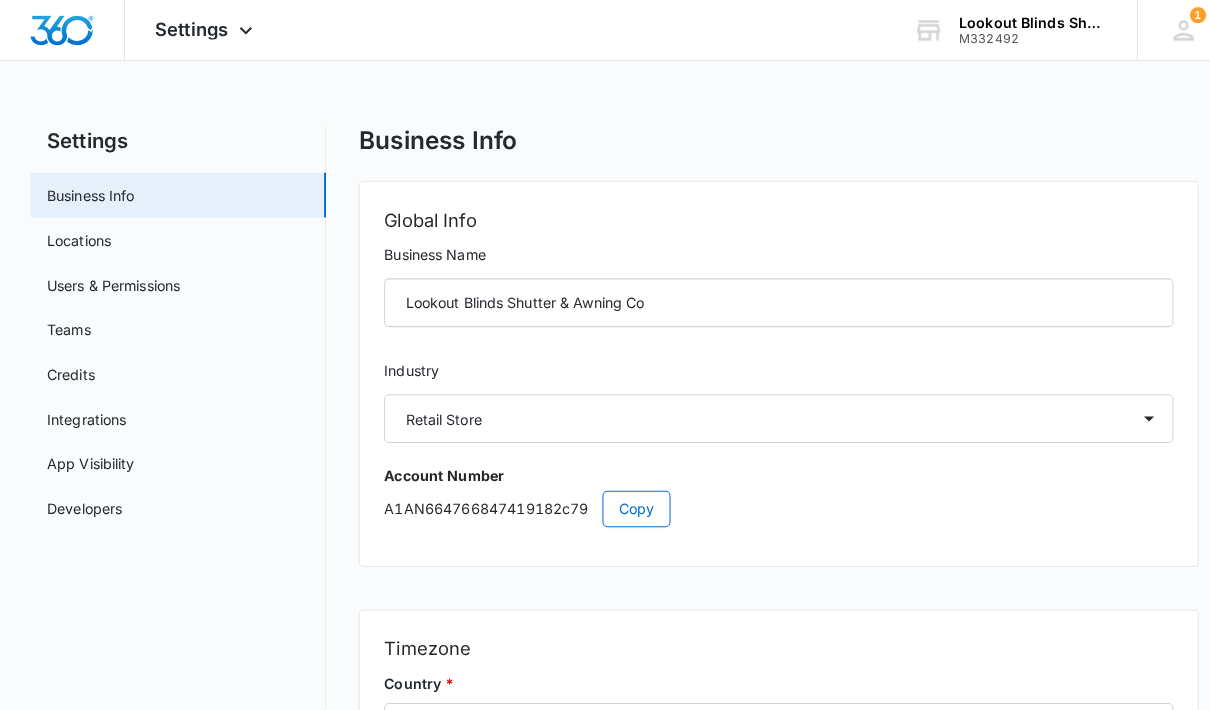 click on "Settings" at bounding box center [189, 28] 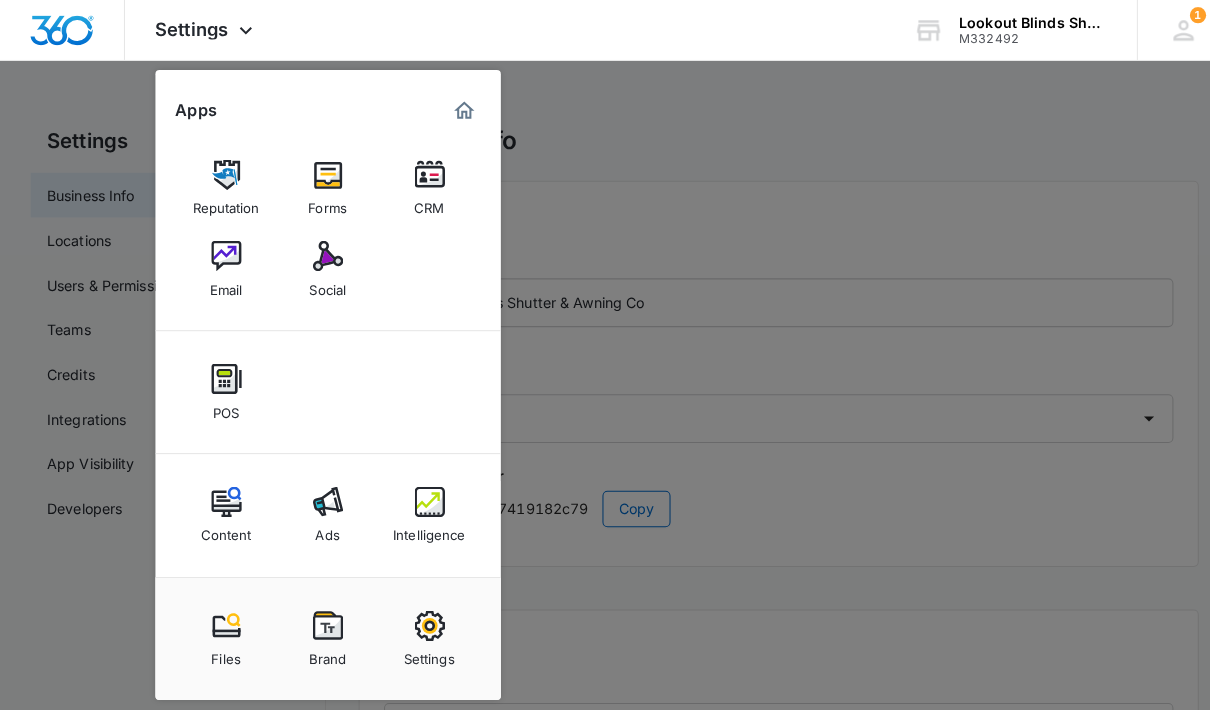 click at bounding box center [423, 494] 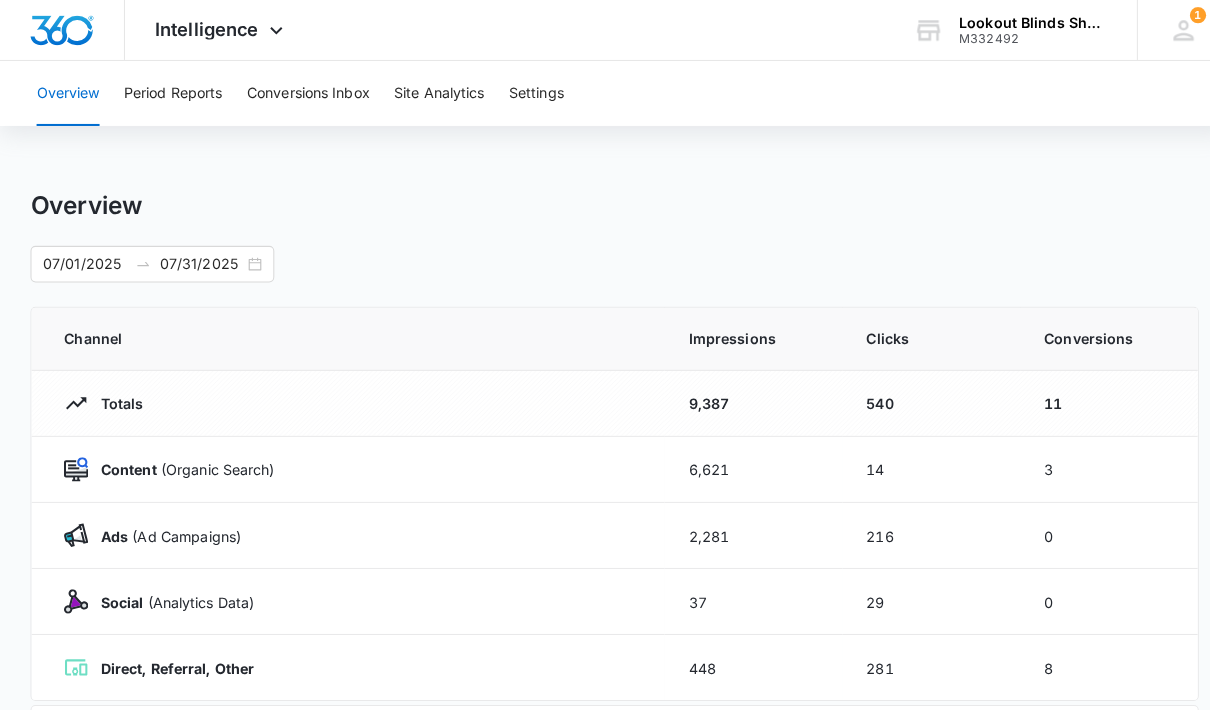 click on "Conversions Inbox" at bounding box center [303, 92] 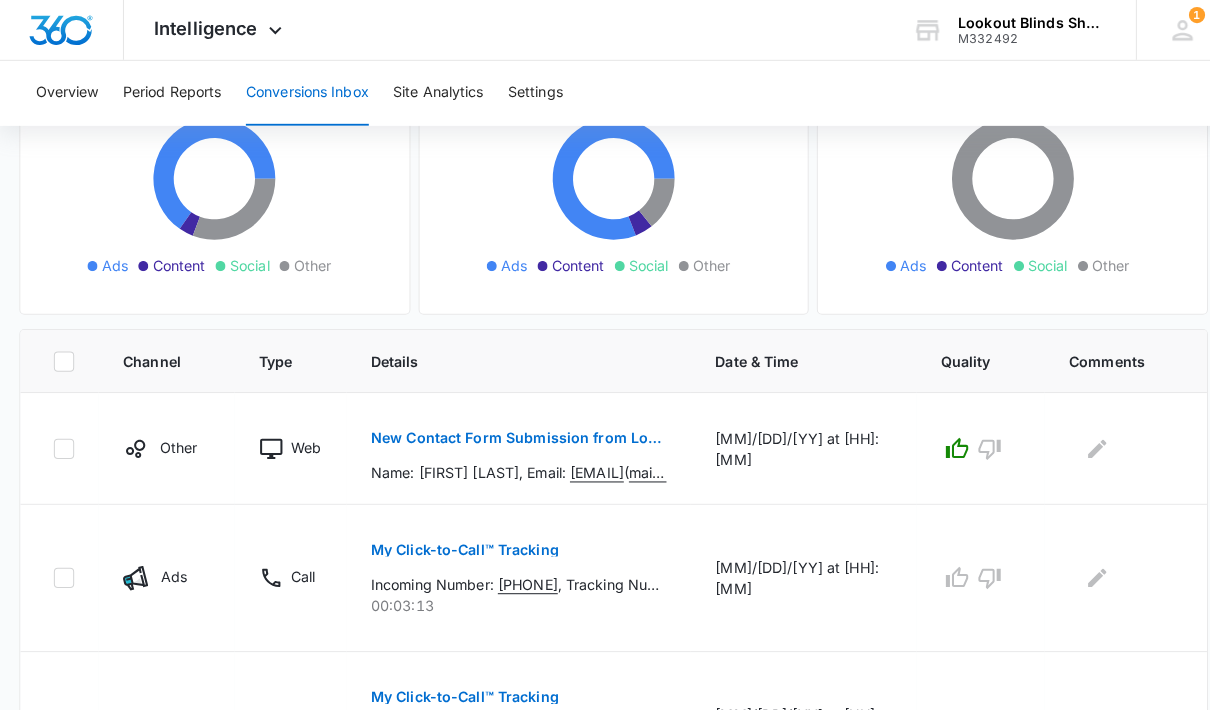 scroll, scrollTop: 0, scrollLeft: 0, axis: both 